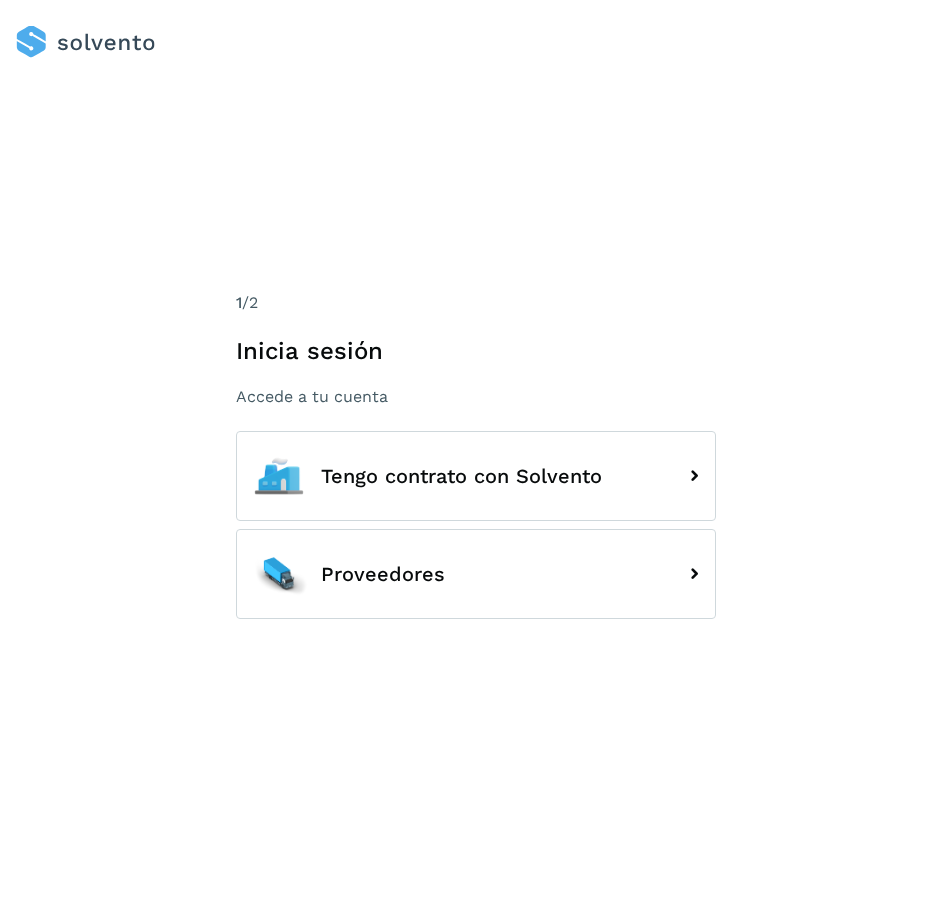 scroll, scrollTop: 0, scrollLeft: 0, axis: both 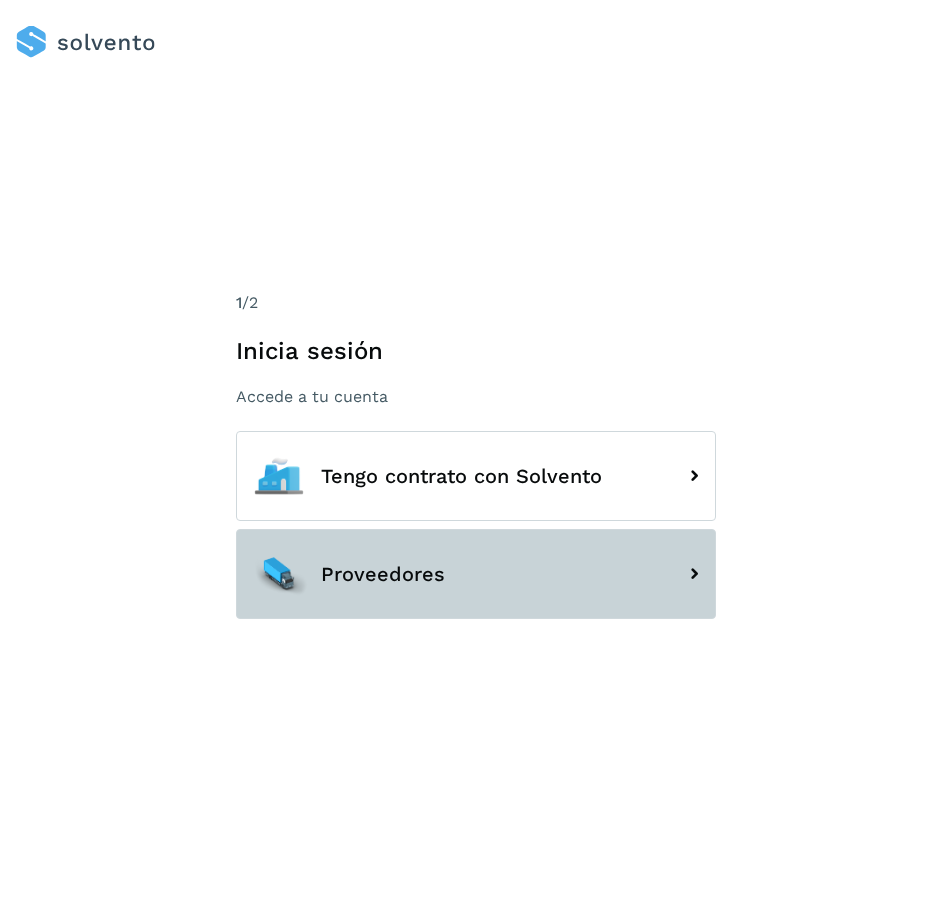 click on "Proveedores" at bounding box center [476, 574] 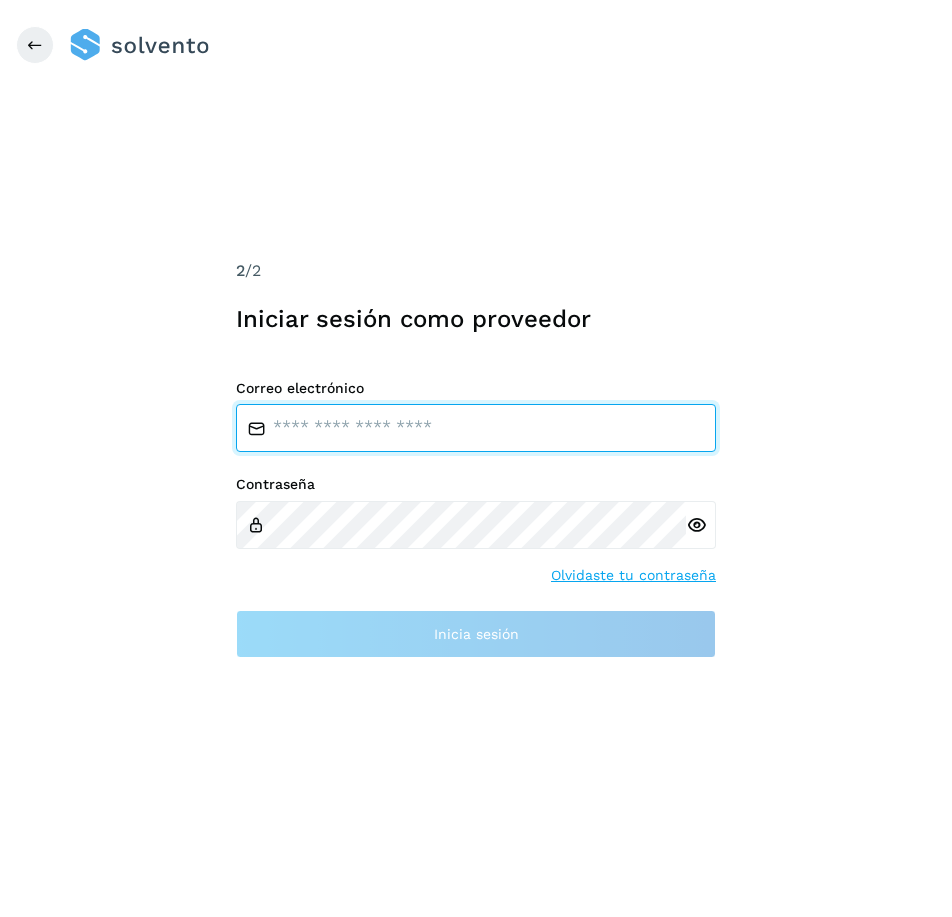 click at bounding box center (476, 428) 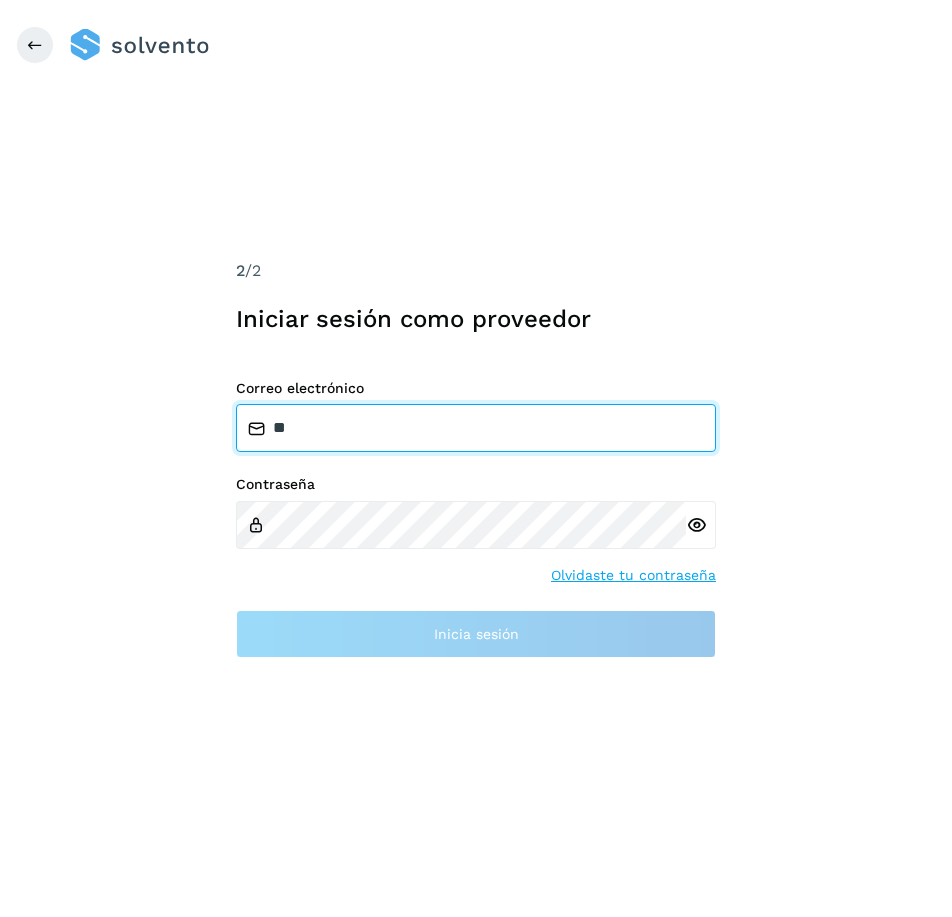 type on "*" 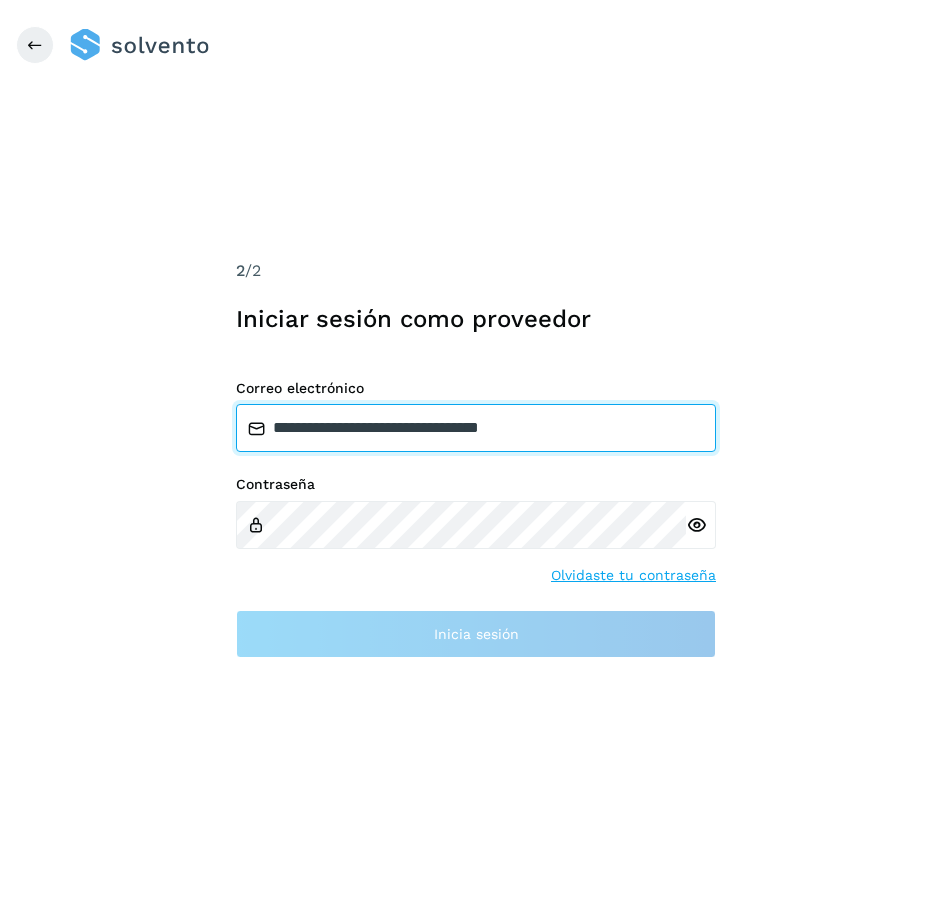 type on "**********" 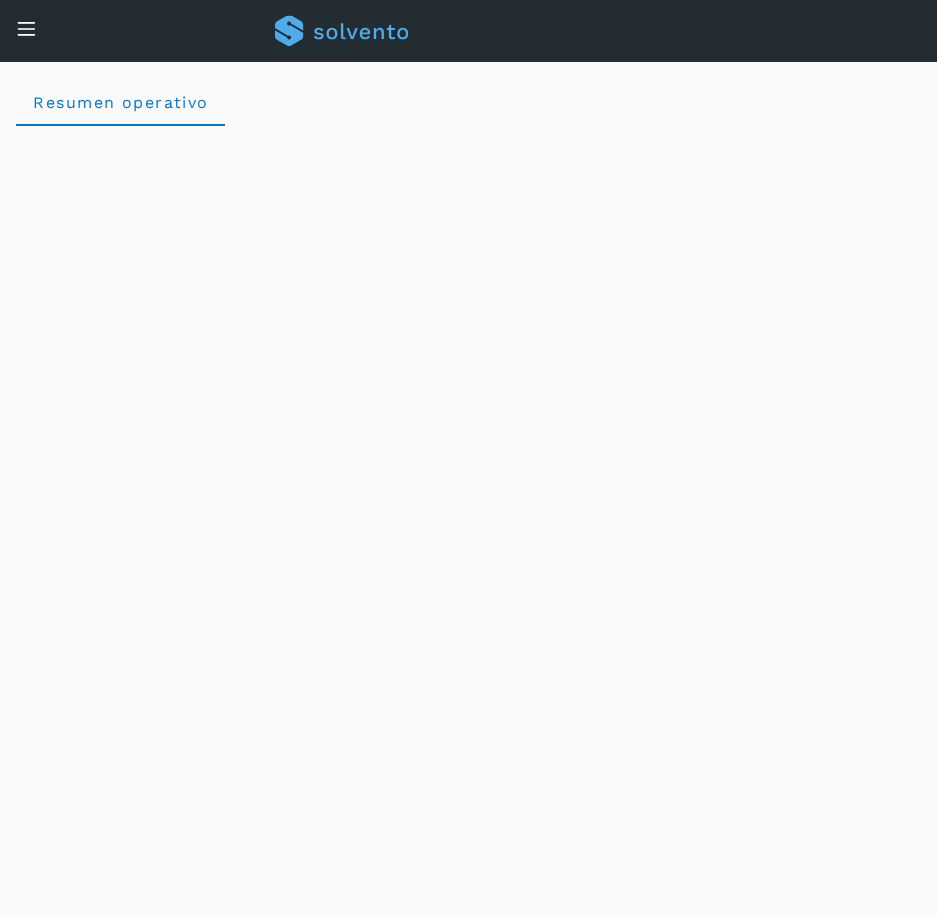click at bounding box center (26, 28) 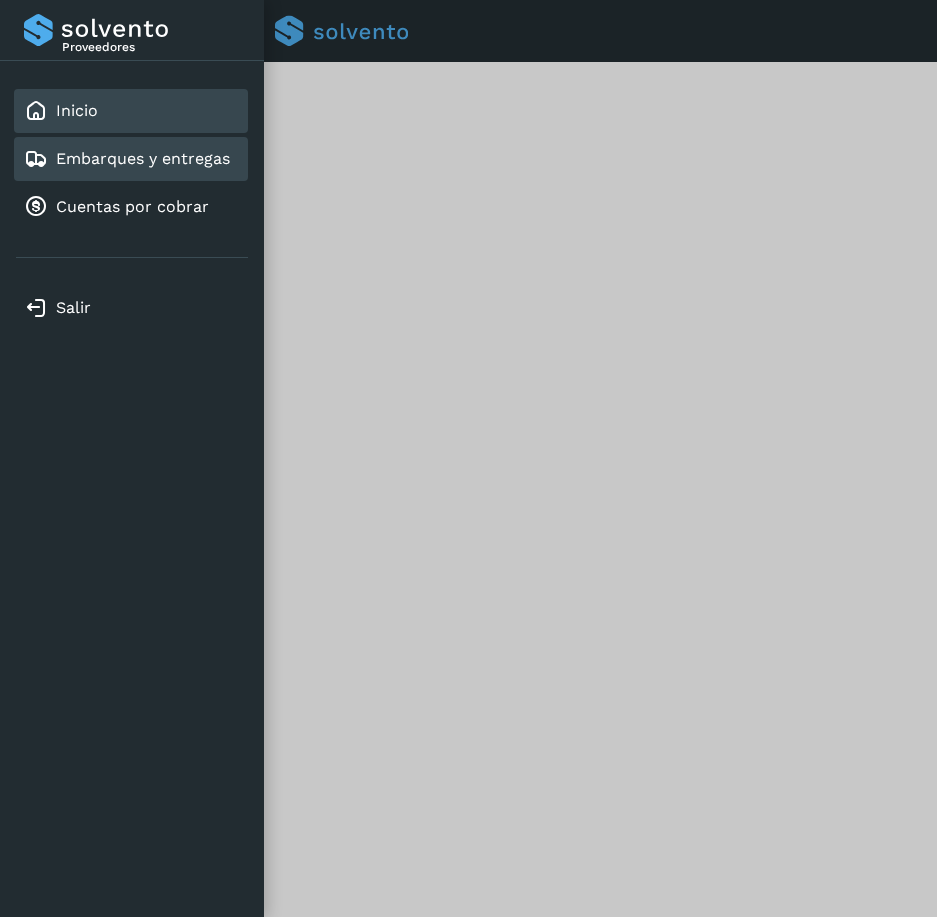 click on "Embarques y entregas" at bounding box center (143, 158) 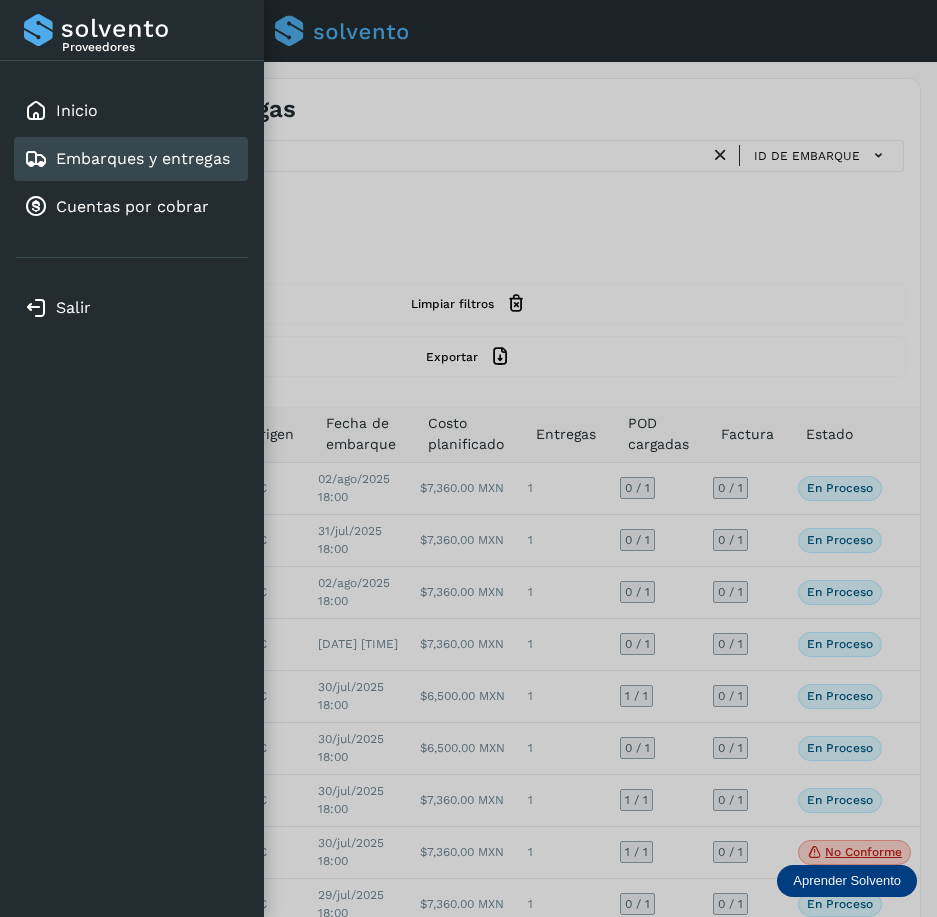 click on "Embarques y entregas" at bounding box center [143, 158] 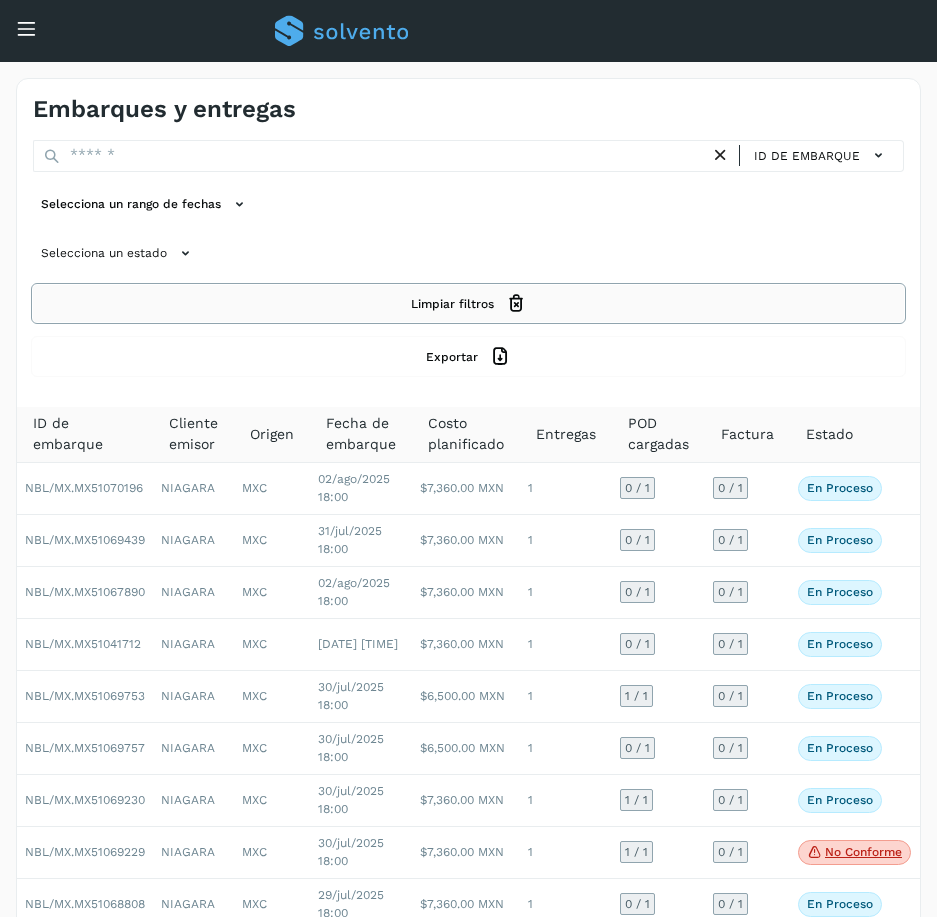 click on "Limpiar filtros" at bounding box center [468, 303] 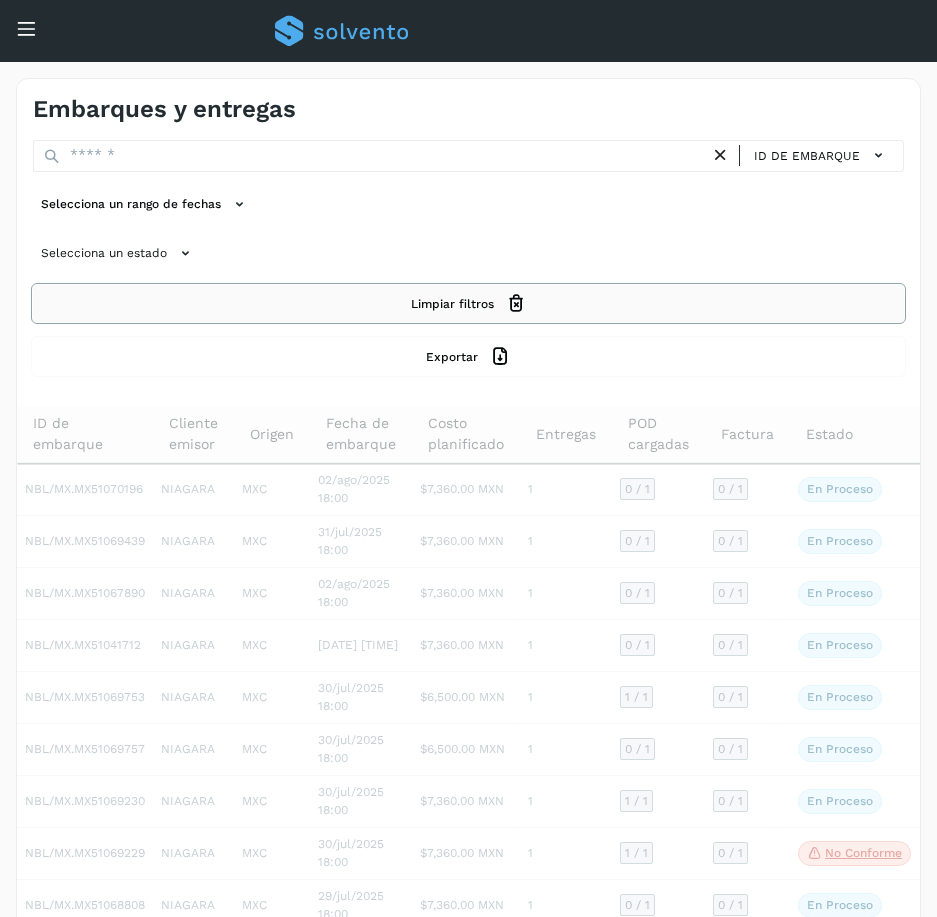 click on "Limpiar filtros" at bounding box center (468, 303) 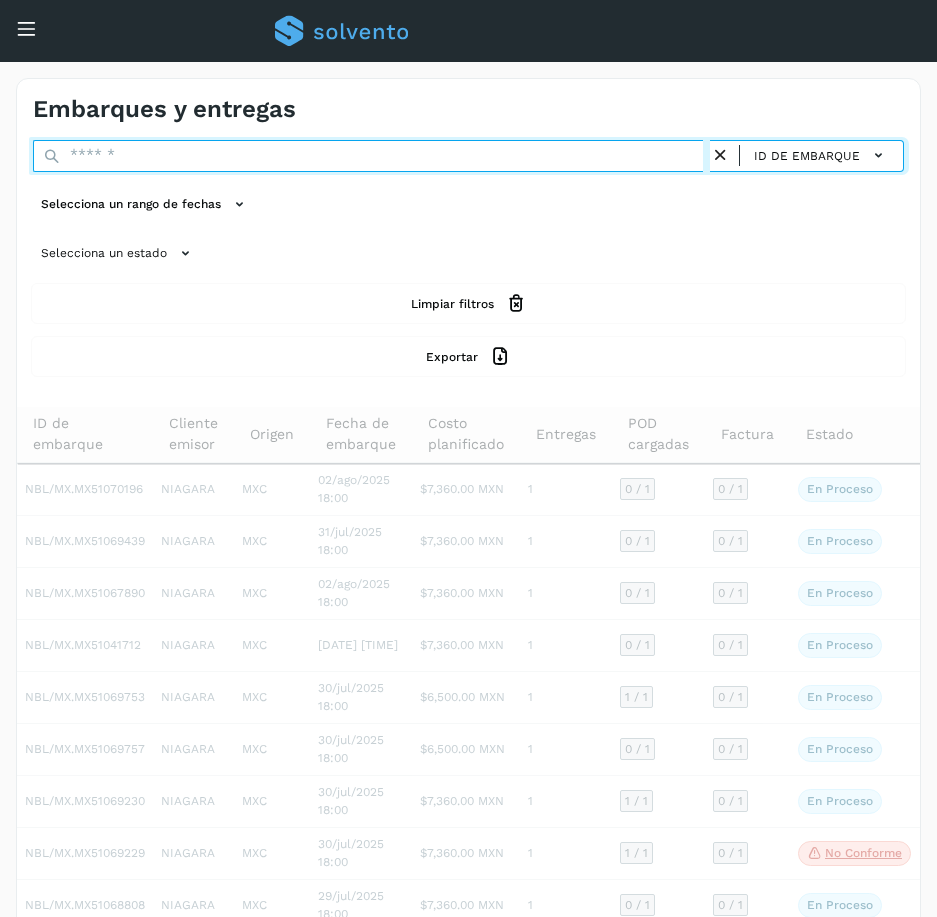 click at bounding box center (371, 156) 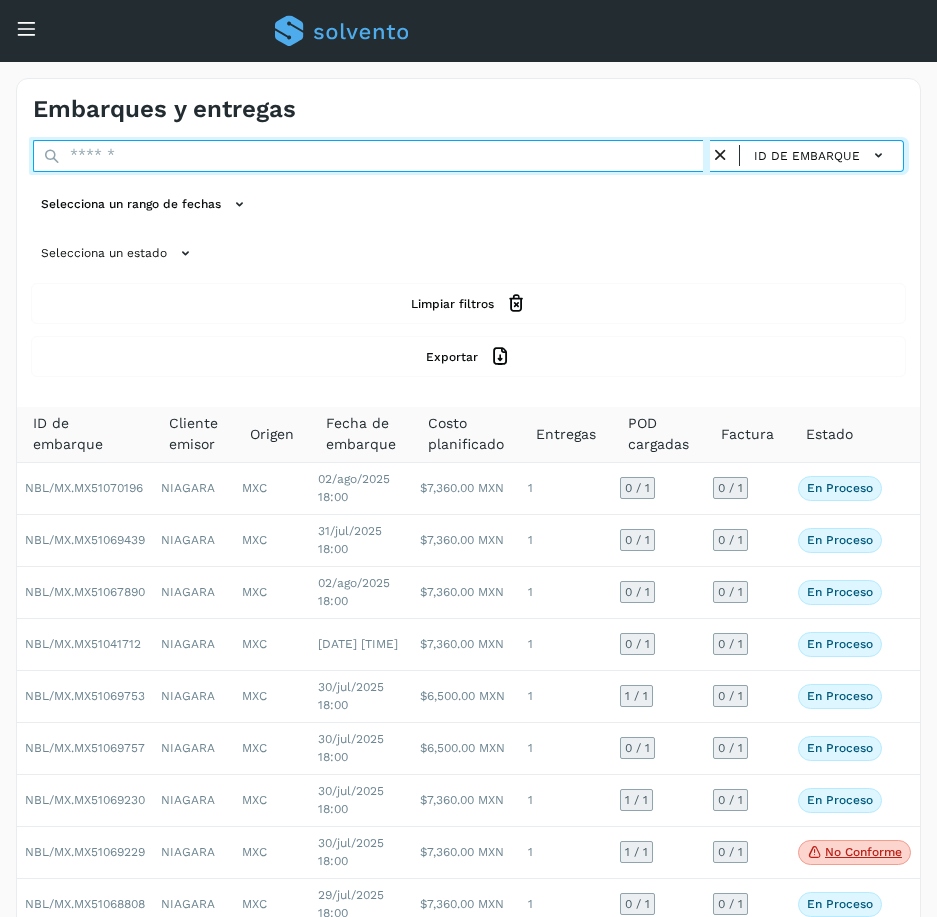 paste on "**********" 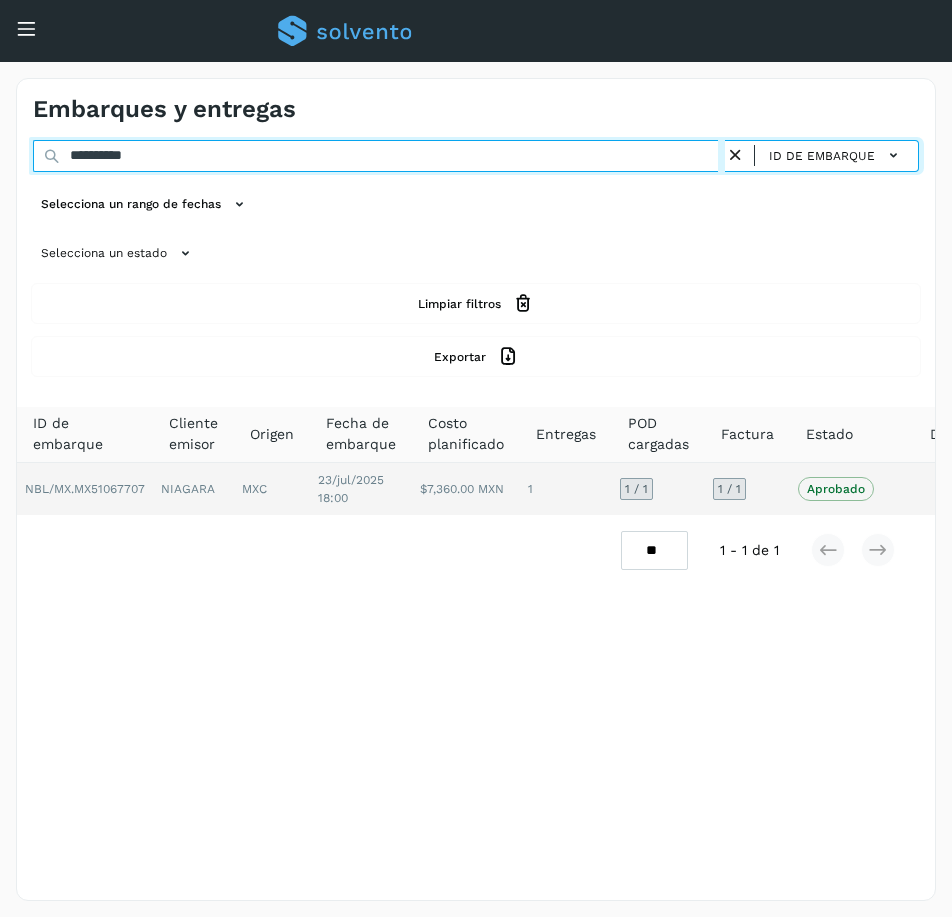type on "**********" 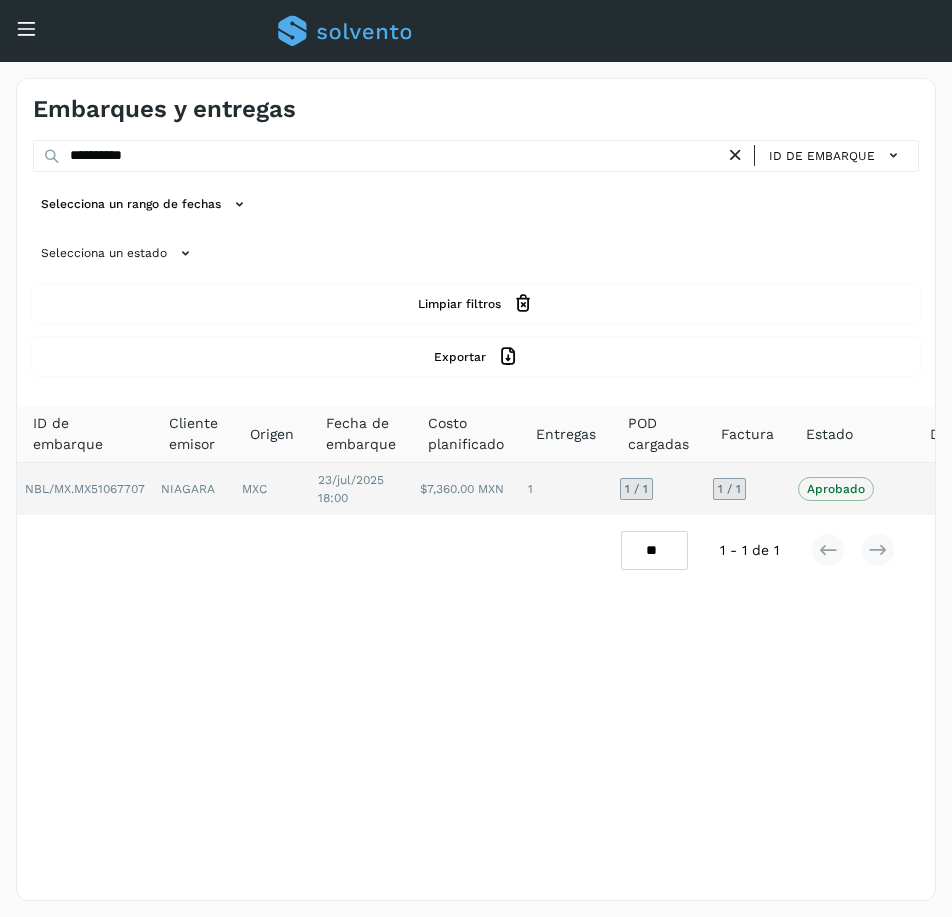 click on "1 / 1" 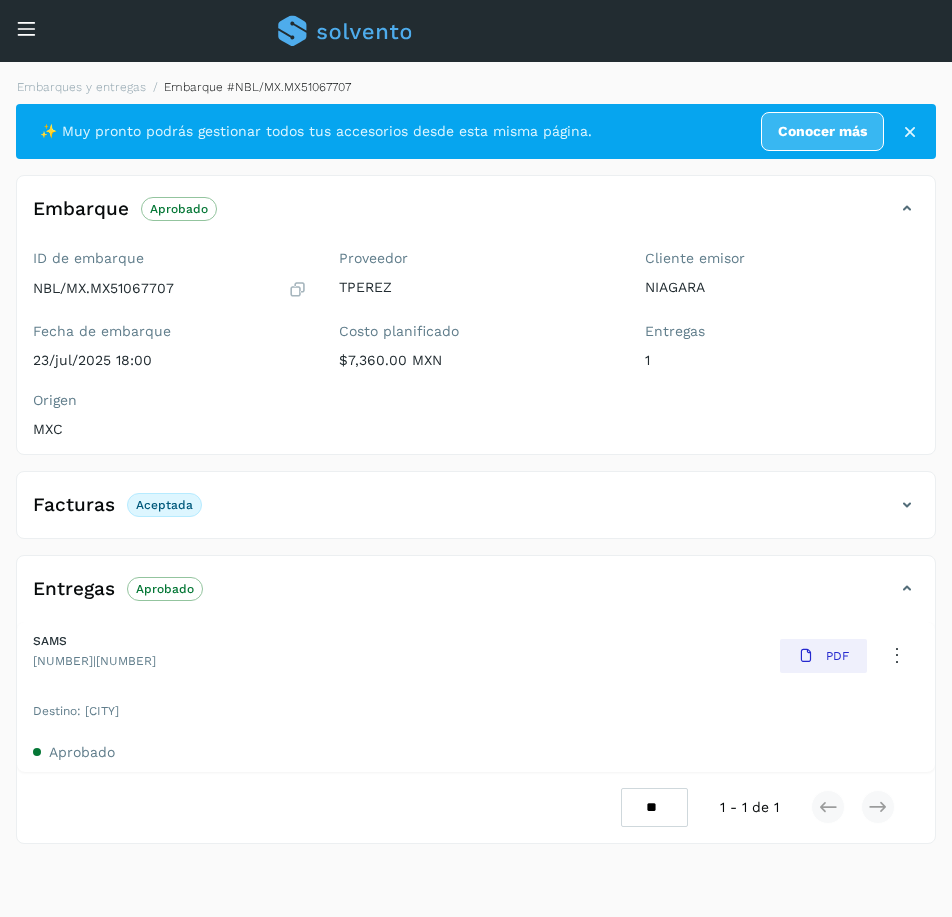 click at bounding box center [26, 28] 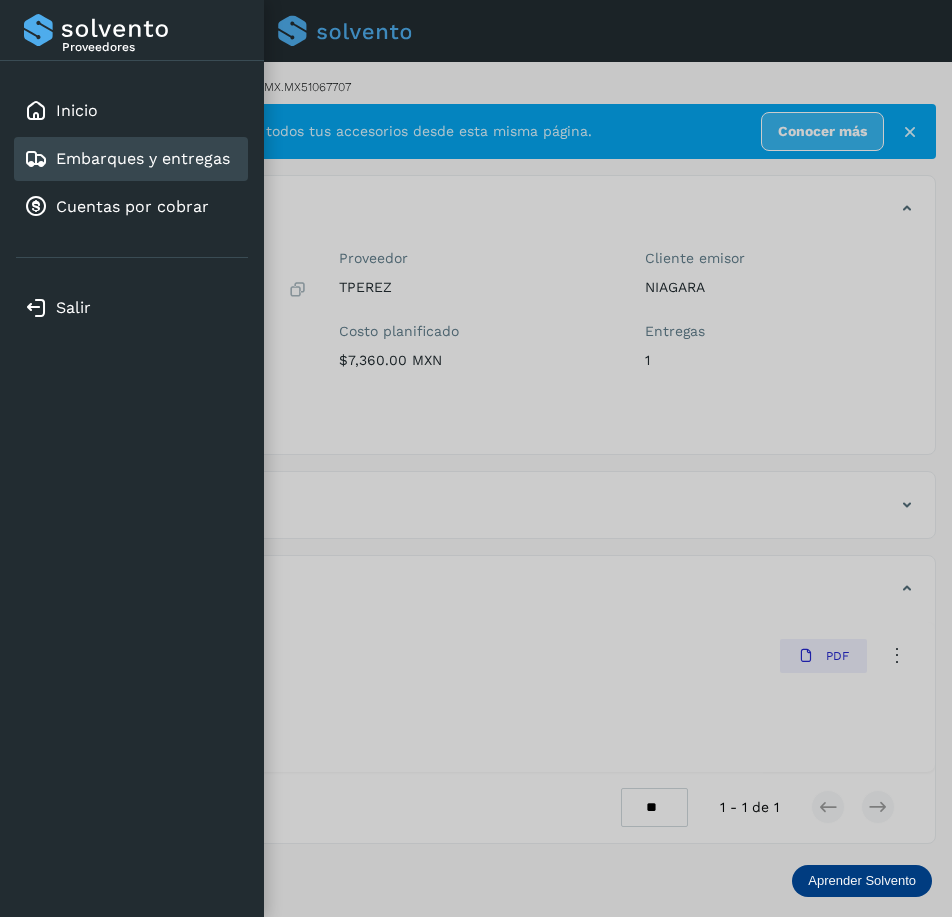 click on "Embarques y entregas" at bounding box center (143, 158) 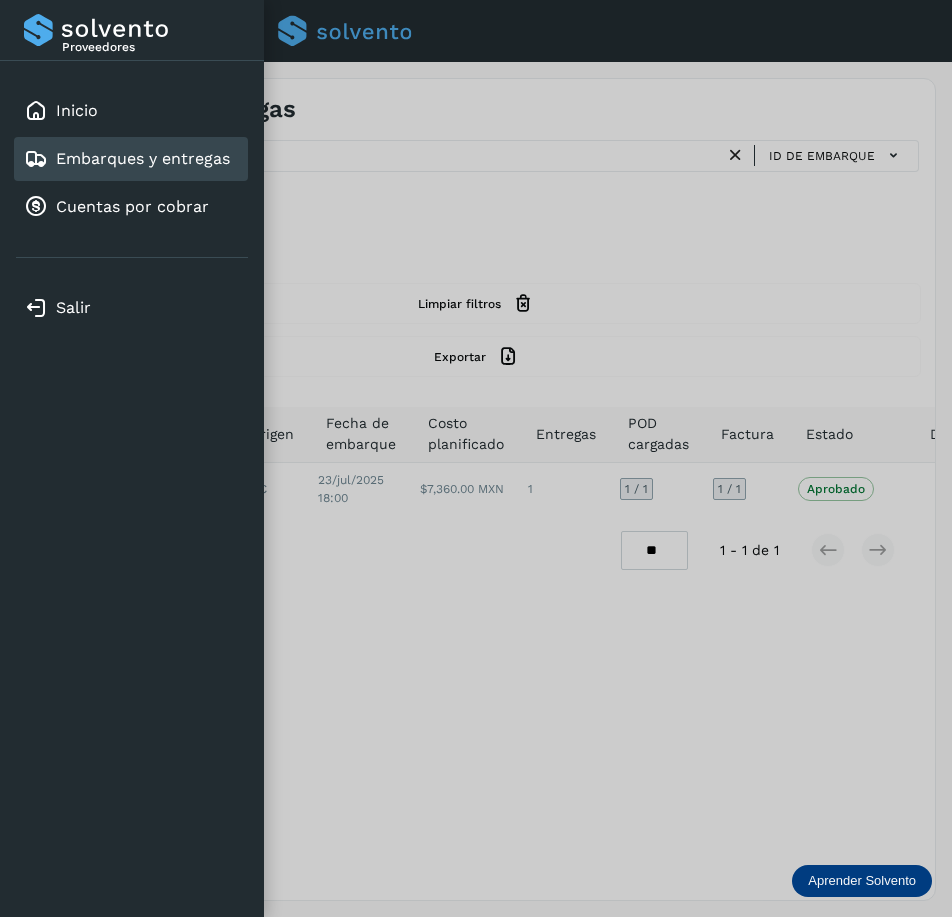 click at bounding box center [476, 458] 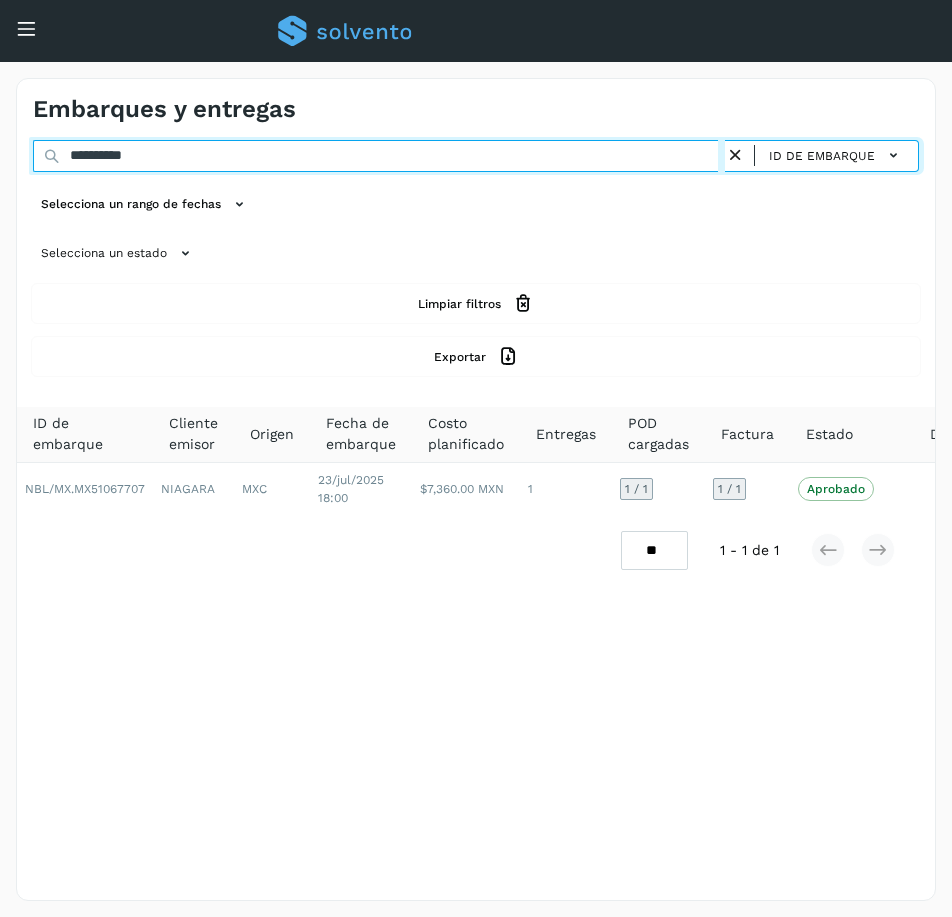 drag, startPoint x: 231, startPoint y: 158, endPoint x: -140, endPoint y: 179, distance: 371.59387 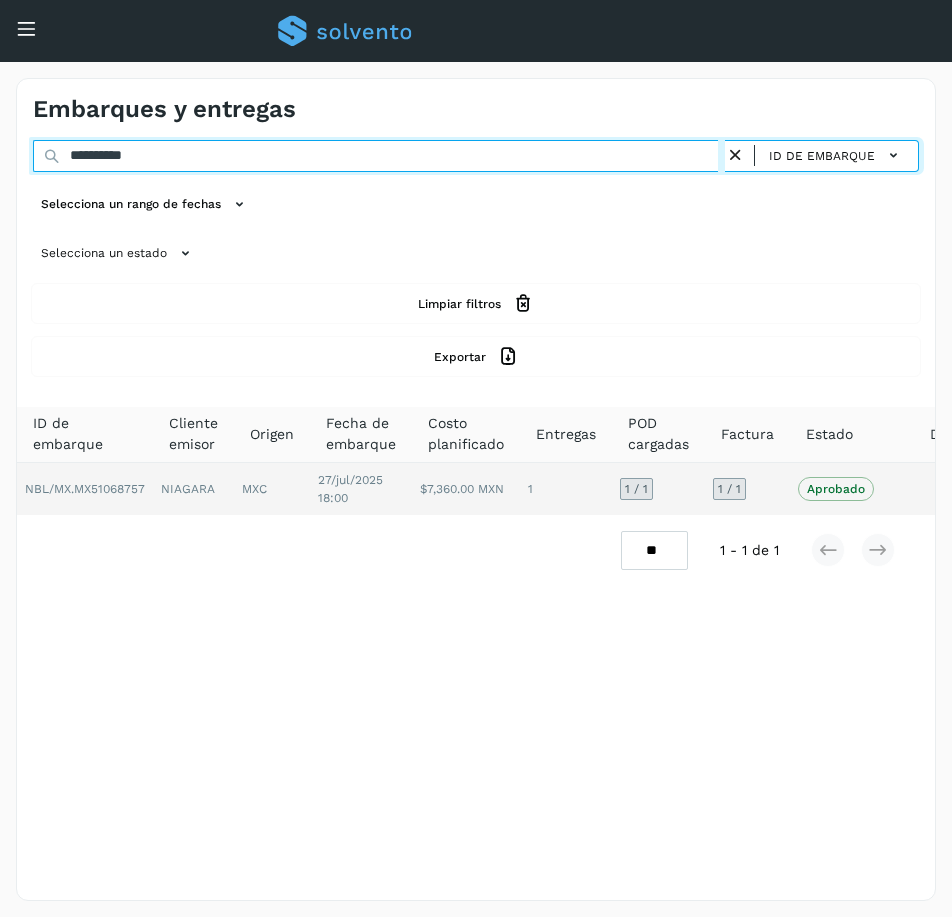 type on "**********" 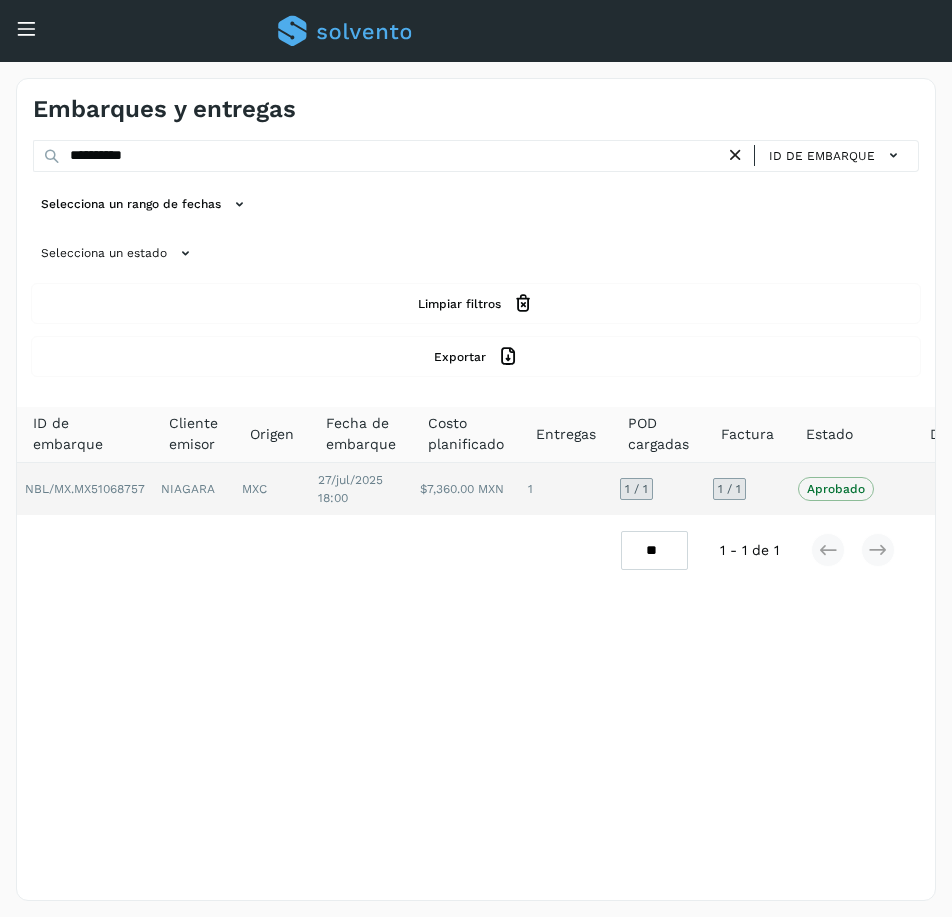 click on "1 / 1" 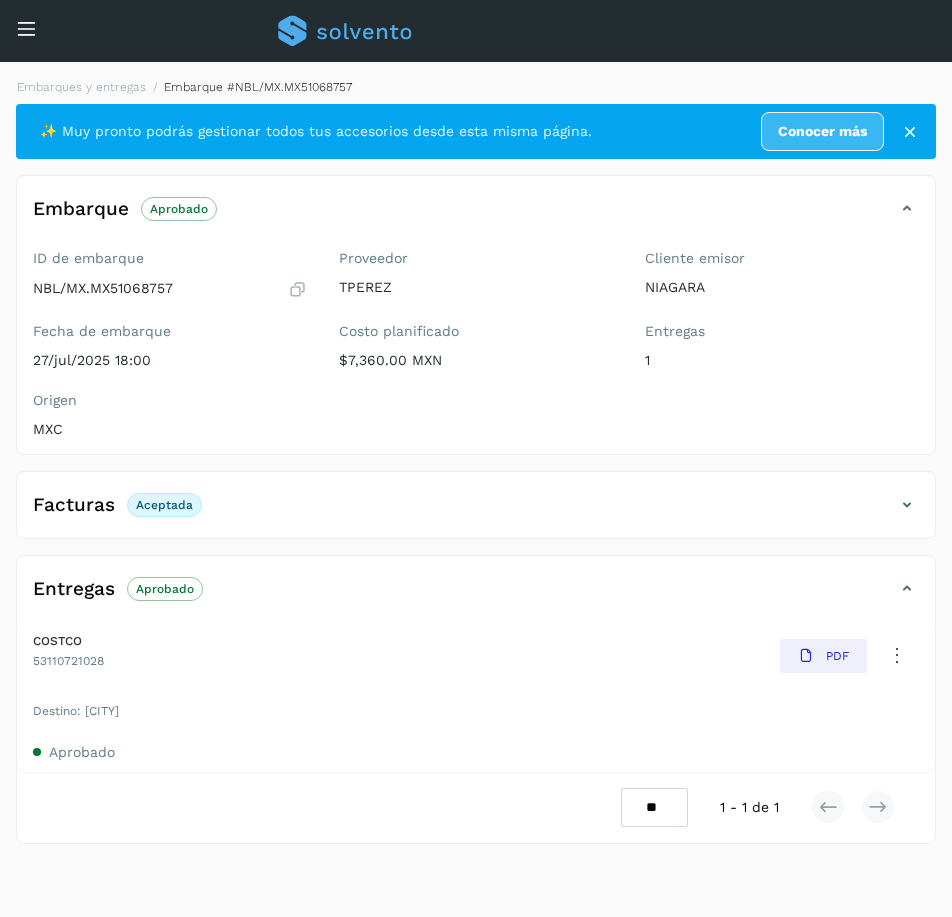 click at bounding box center [907, 505] 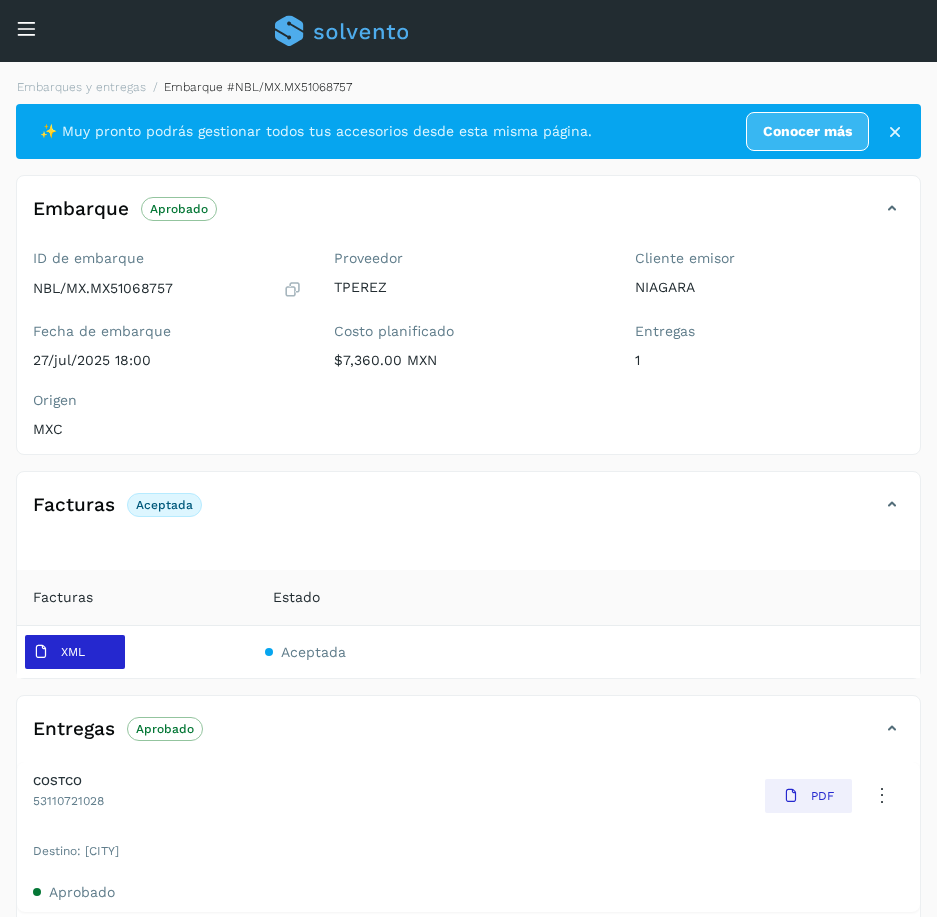 click at bounding box center [41, 652] 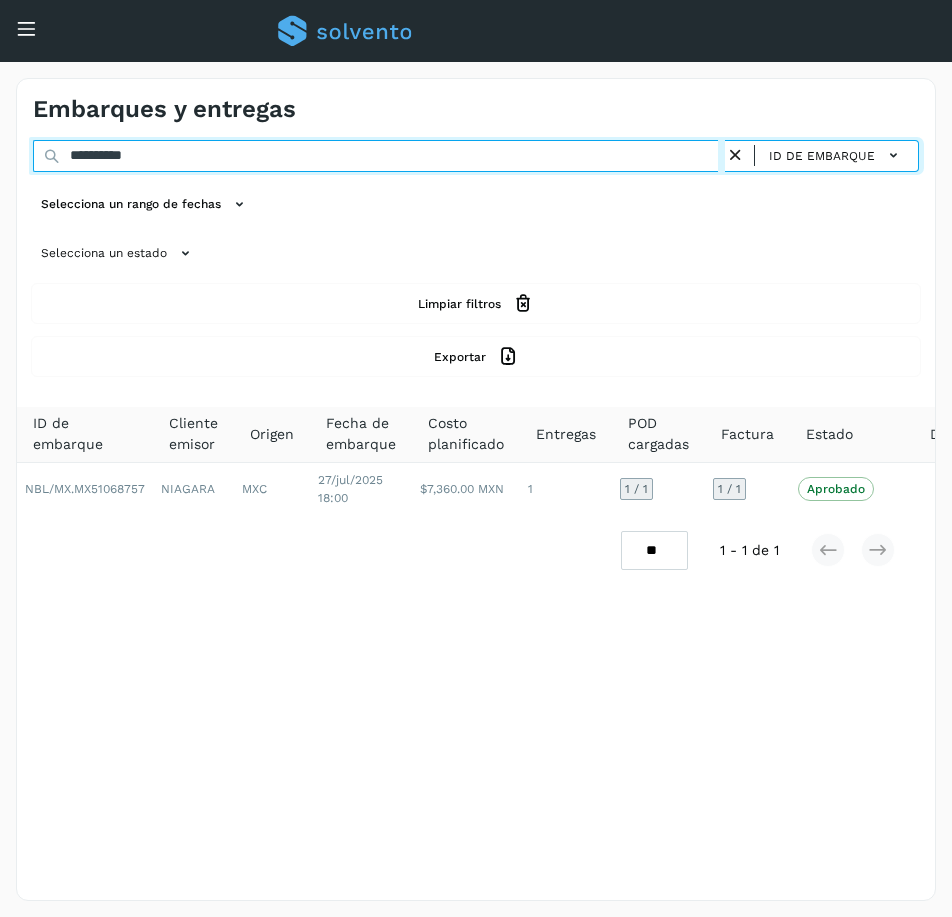 drag, startPoint x: 196, startPoint y: 155, endPoint x: -133, endPoint y: 176, distance: 329.66953 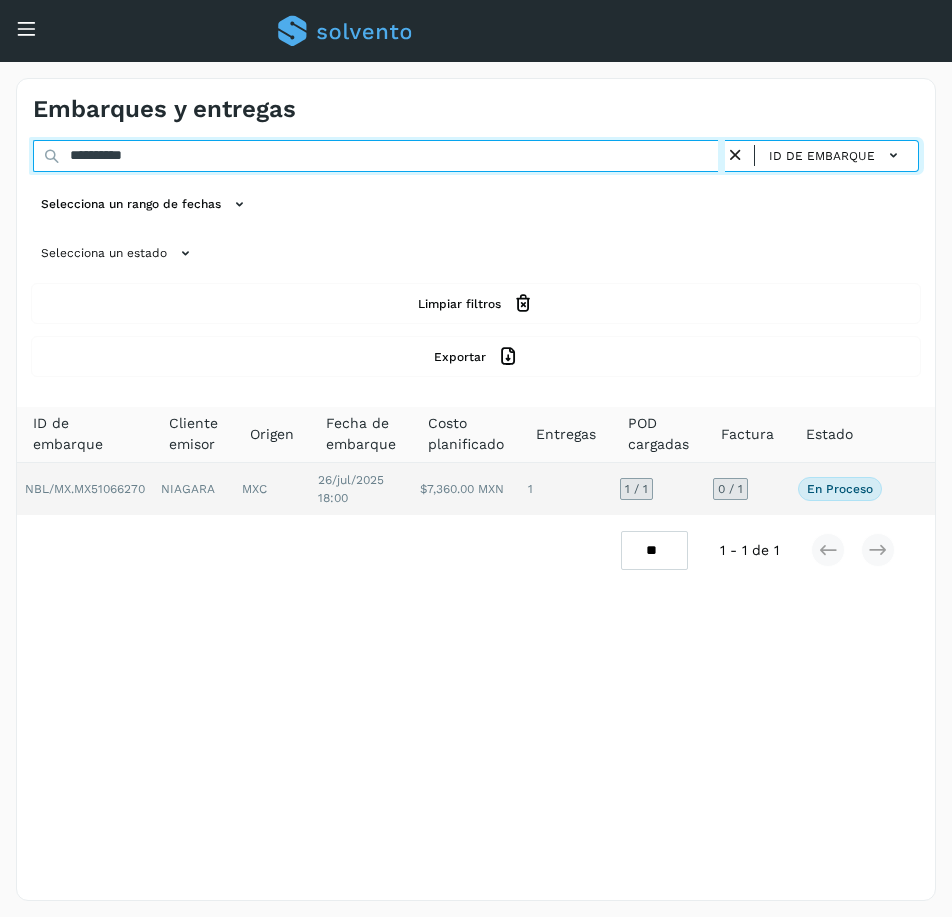 type on "**********" 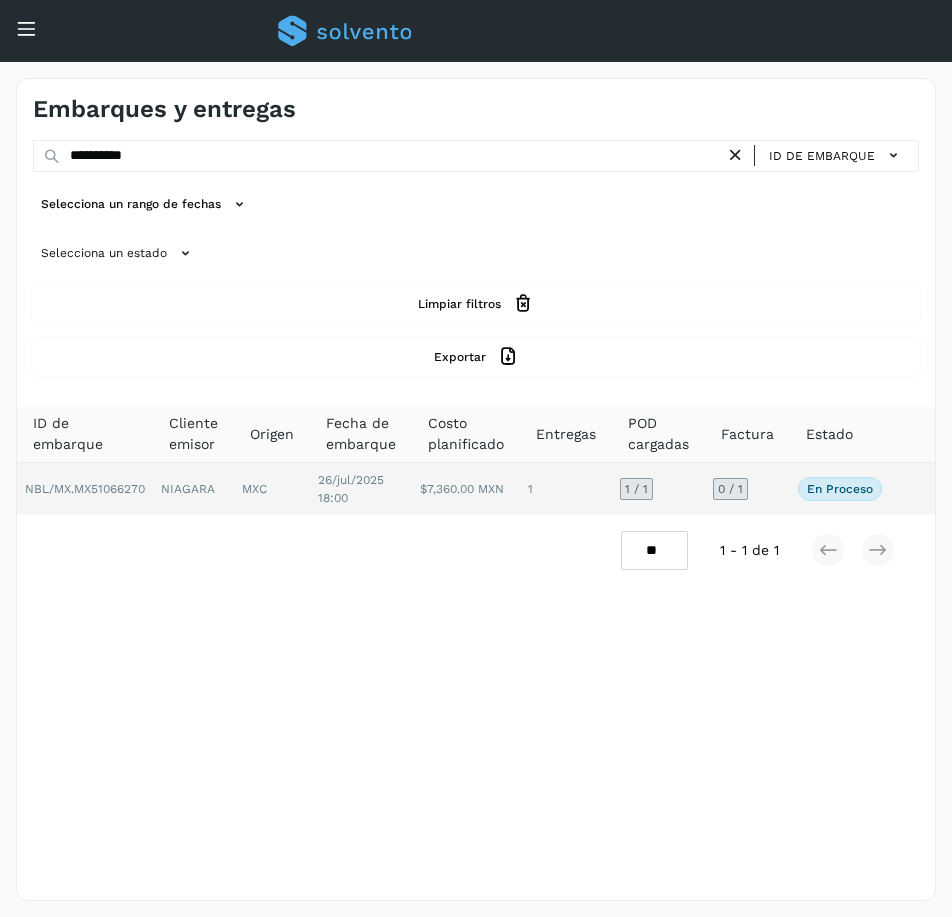click on "0 / 1" 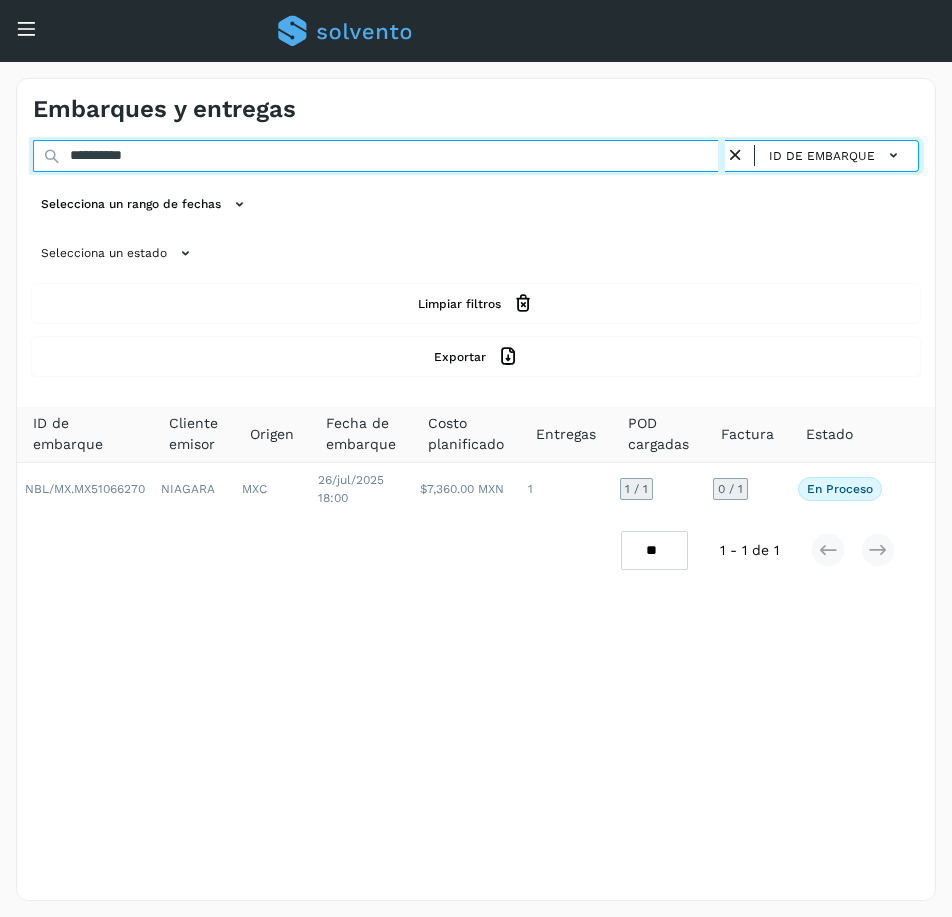 drag, startPoint x: 201, startPoint y: 162, endPoint x: -74, endPoint y: 197, distance: 277.21832 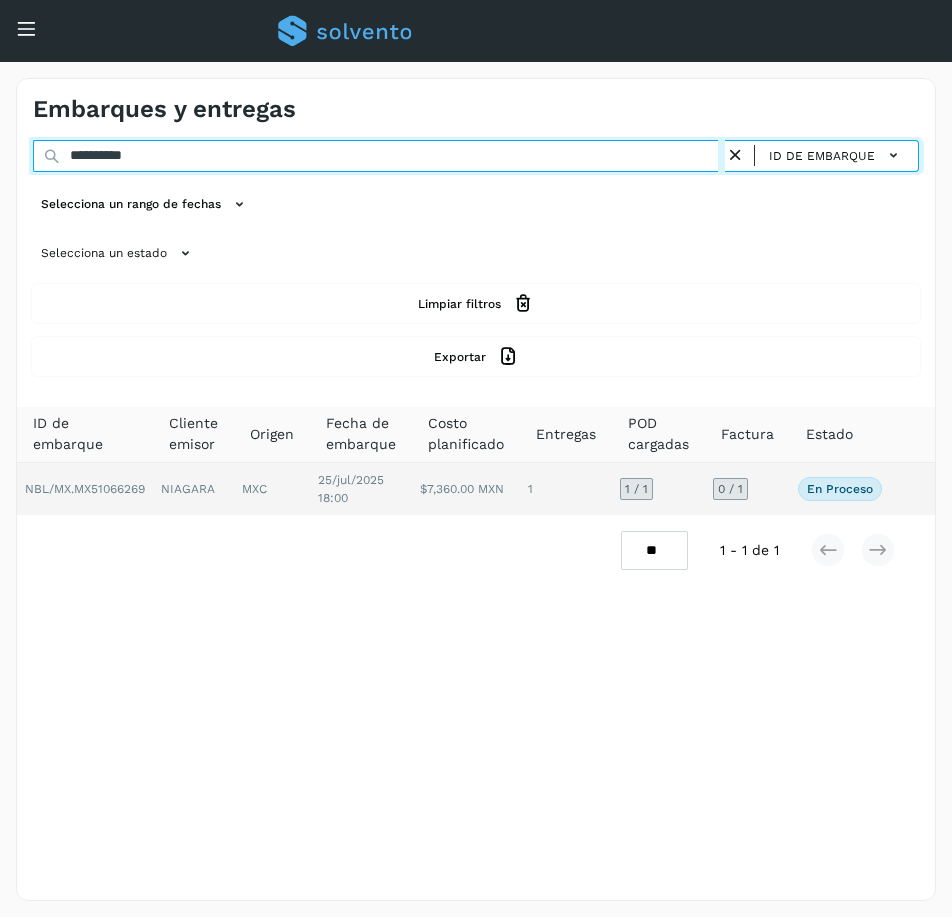 type on "**********" 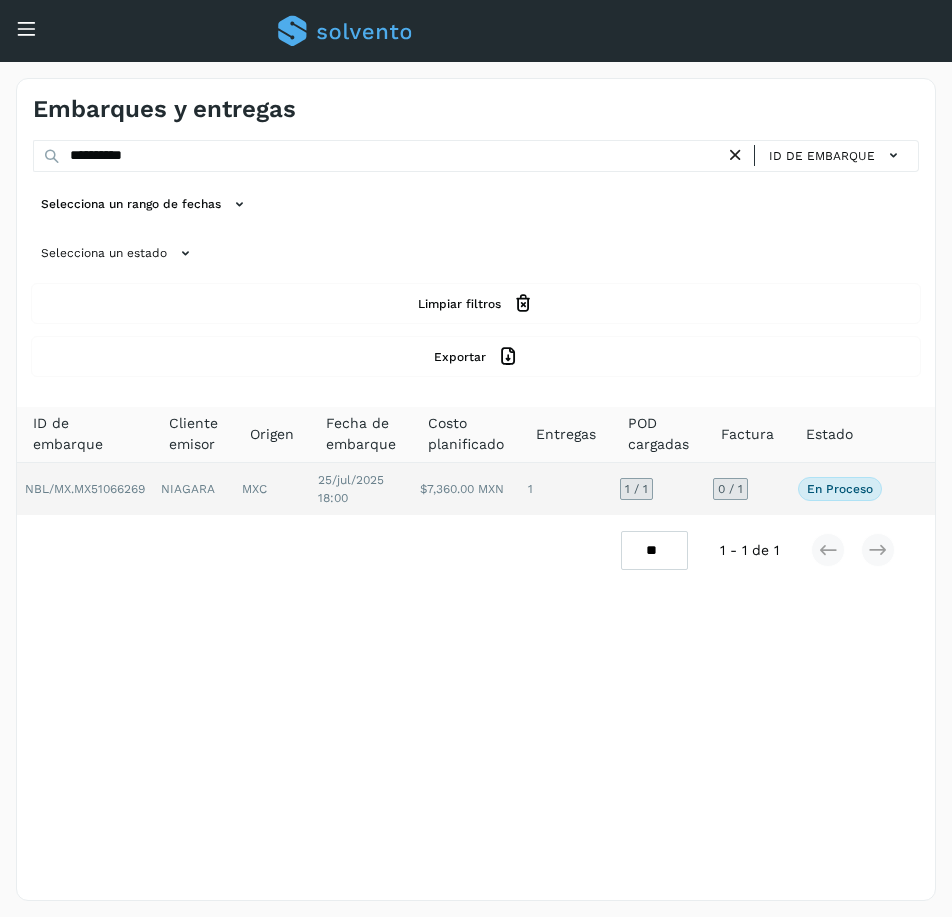 click on "0 / 1" 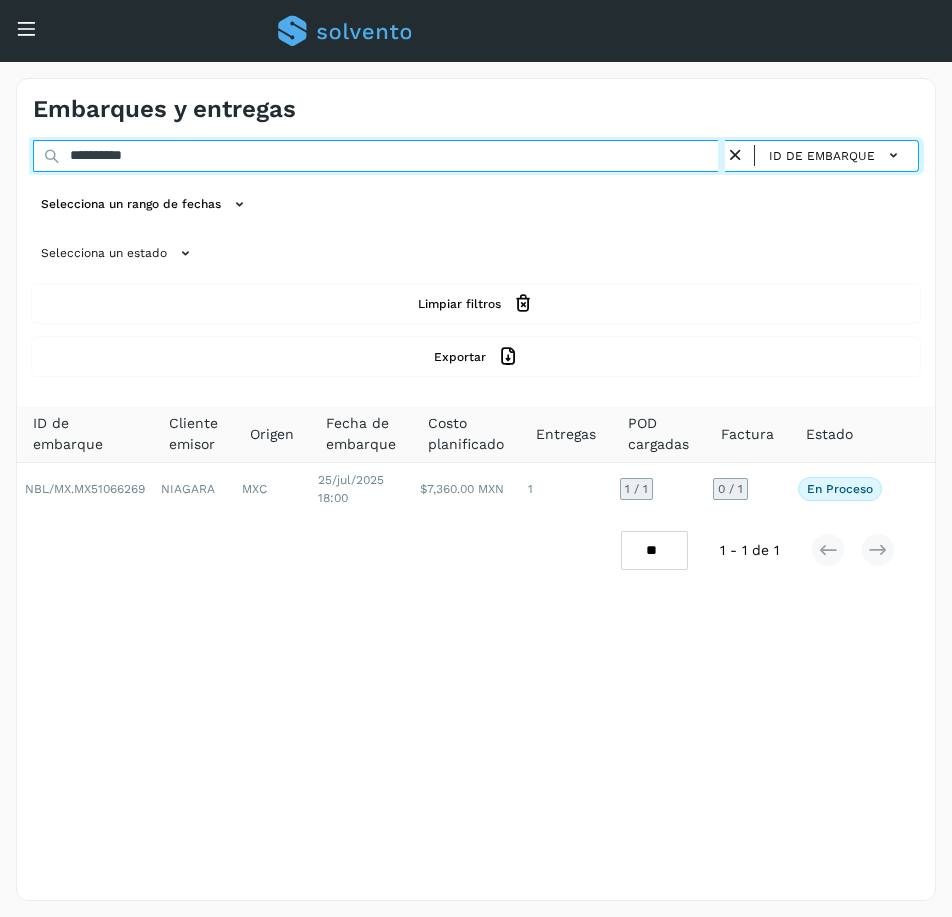 drag, startPoint x: 197, startPoint y: 155, endPoint x: -81, endPoint y: 182, distance: 279.30807 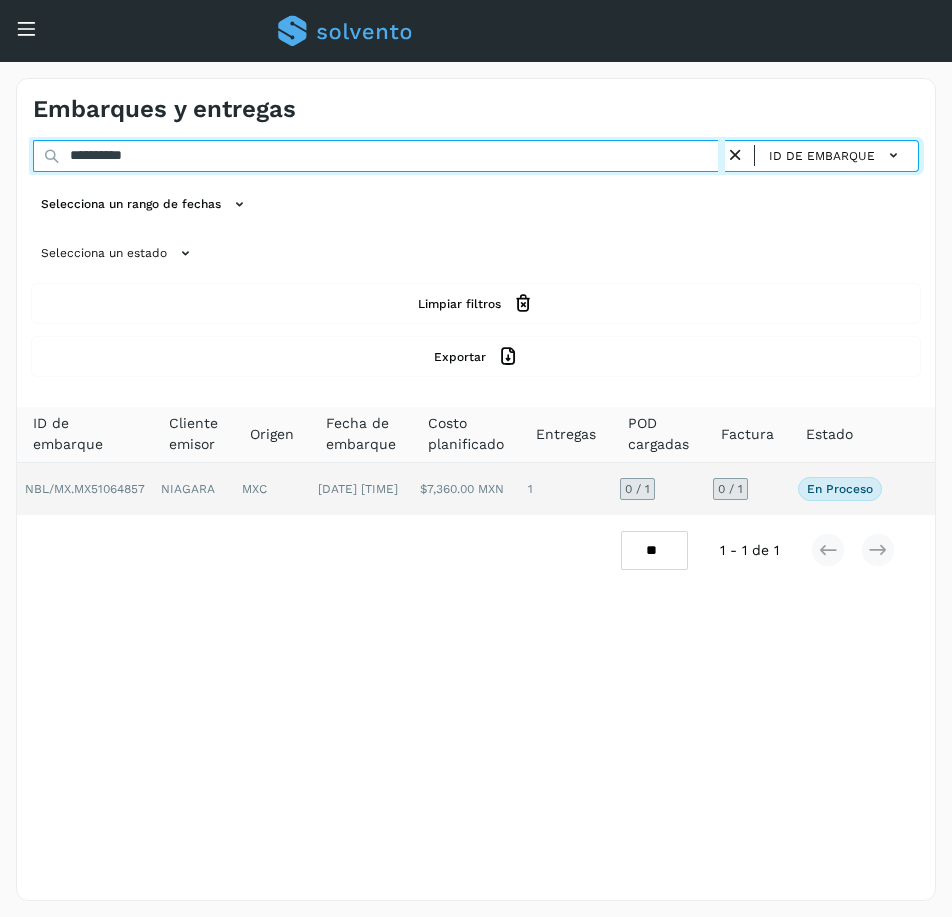 type on "**********" 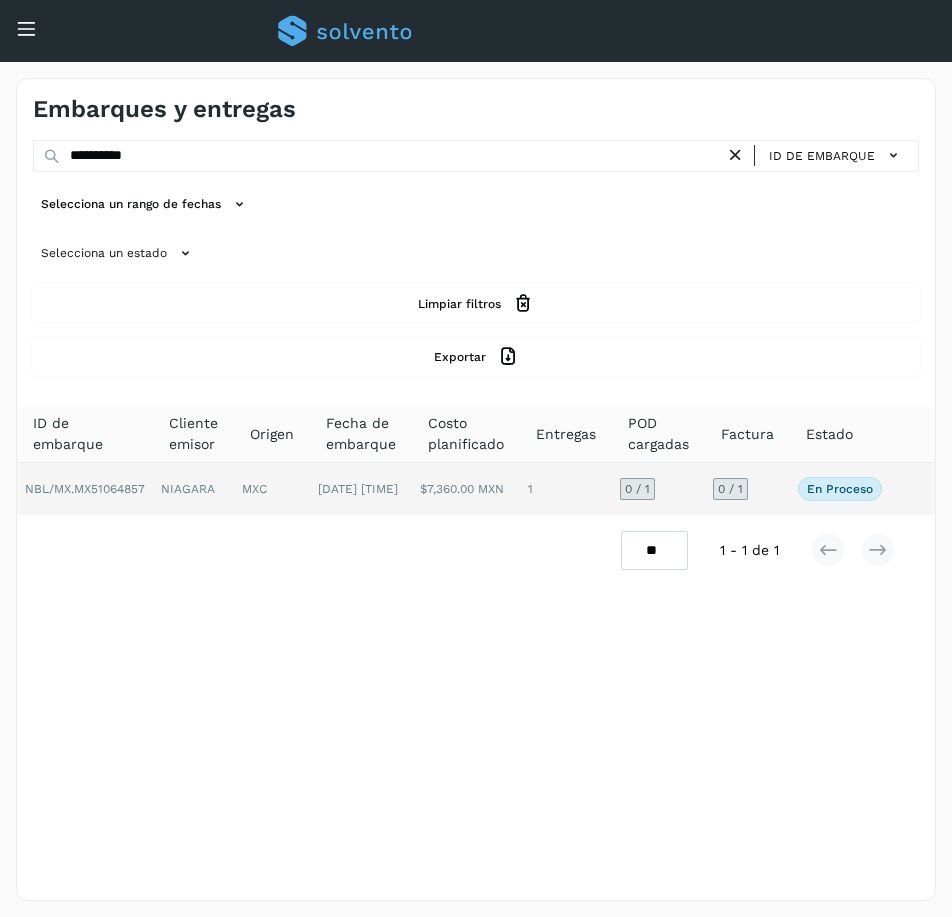 click on "0 / 1" 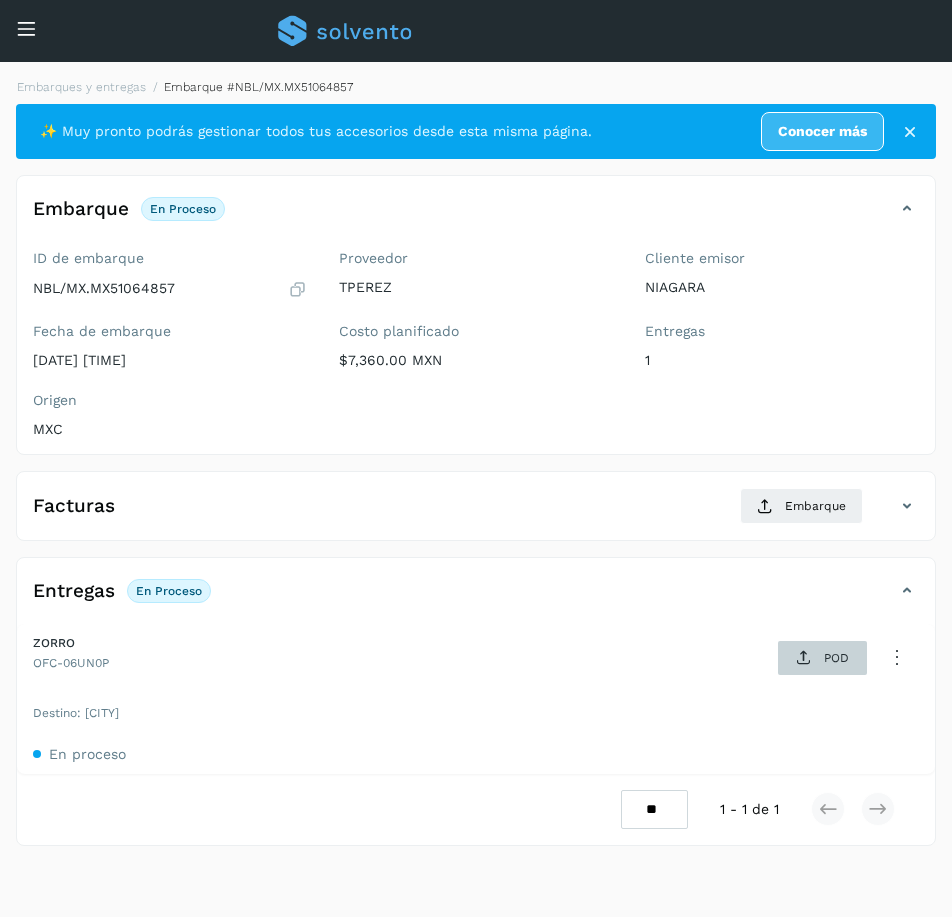 click on "POD" at bounding box center [822, 658] 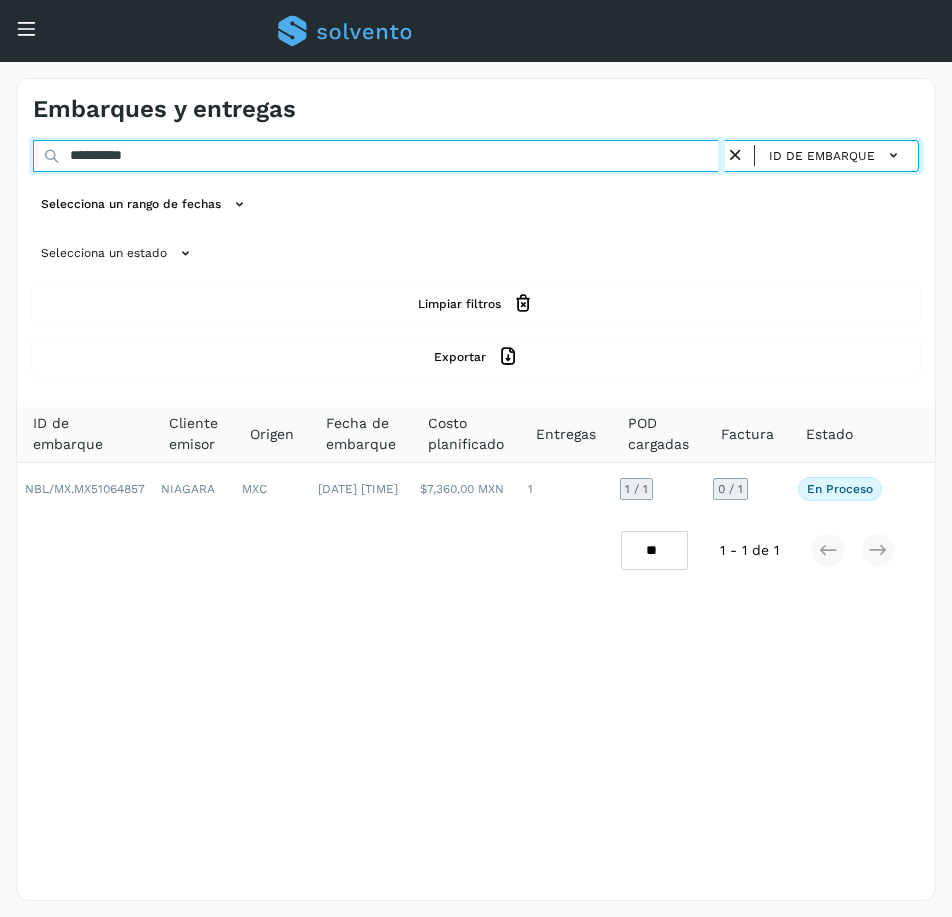 drag, startPoint x: 183, startPoint y: 166, endPoint x: -33, endPoint y: 165, distance: 216.00232 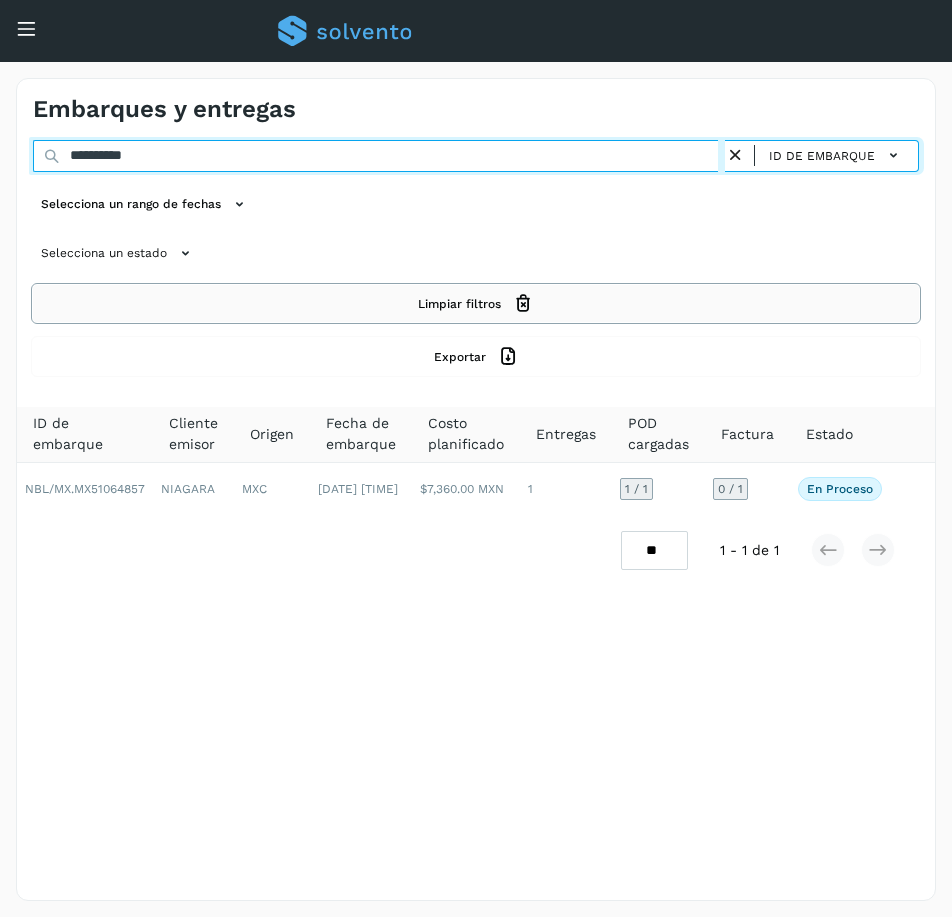 paste 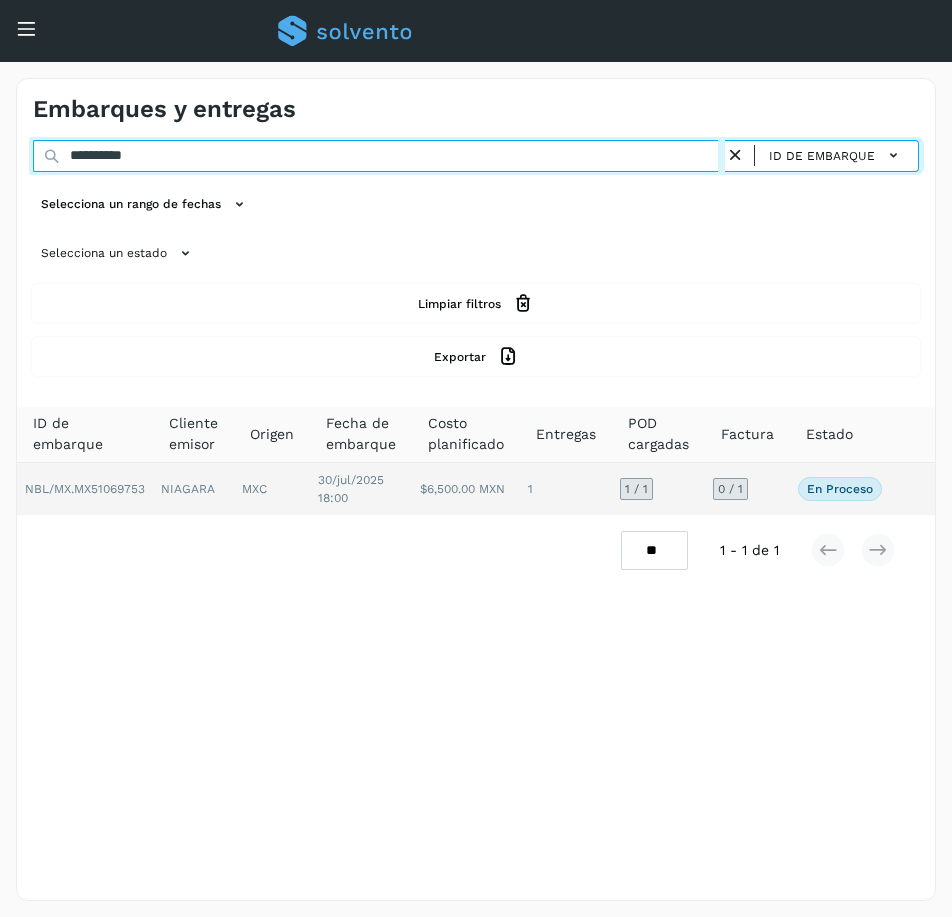 type on "**********" 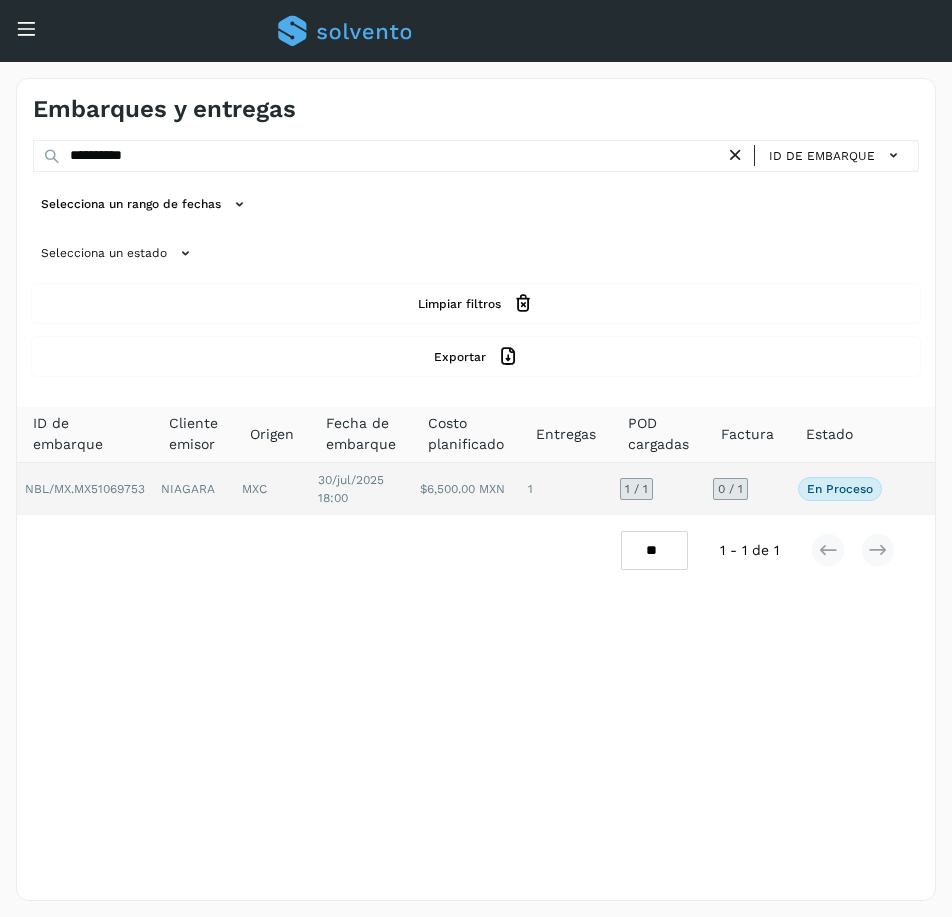 click on "0 / 1" 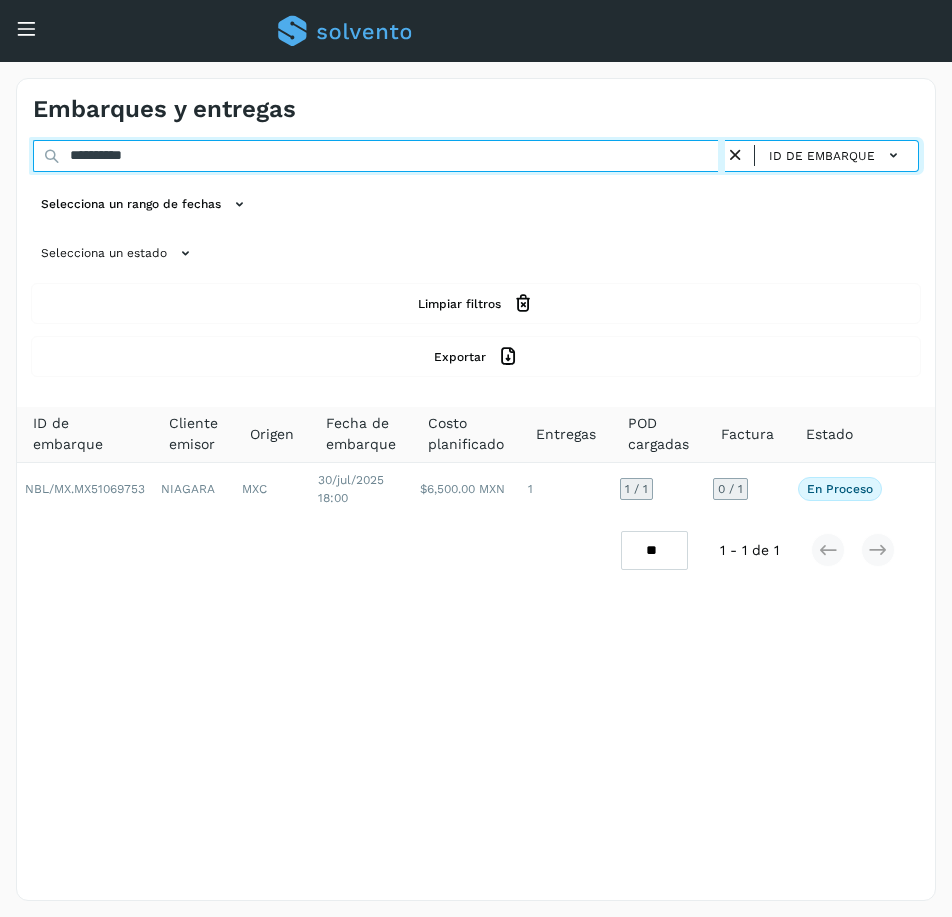 drag, startPoint x: 215, startPoint y: 150, endPoint x: -42, endPoint y: 200, distance: 261.81863 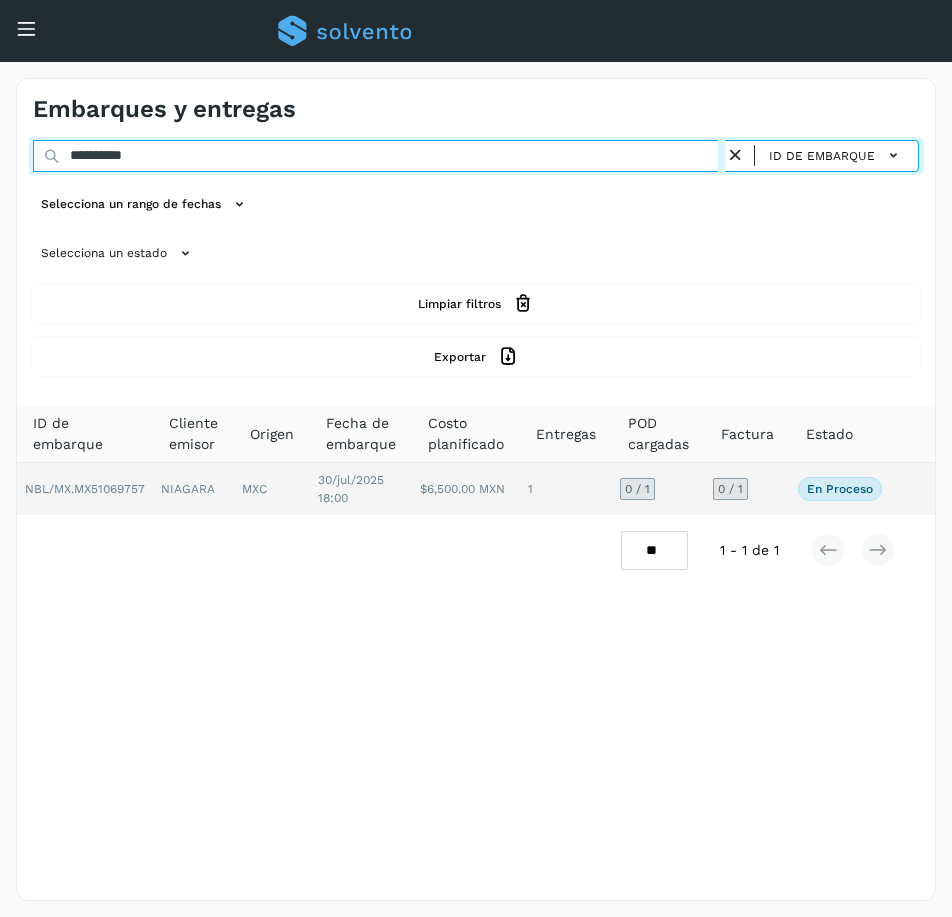 type on "**********" 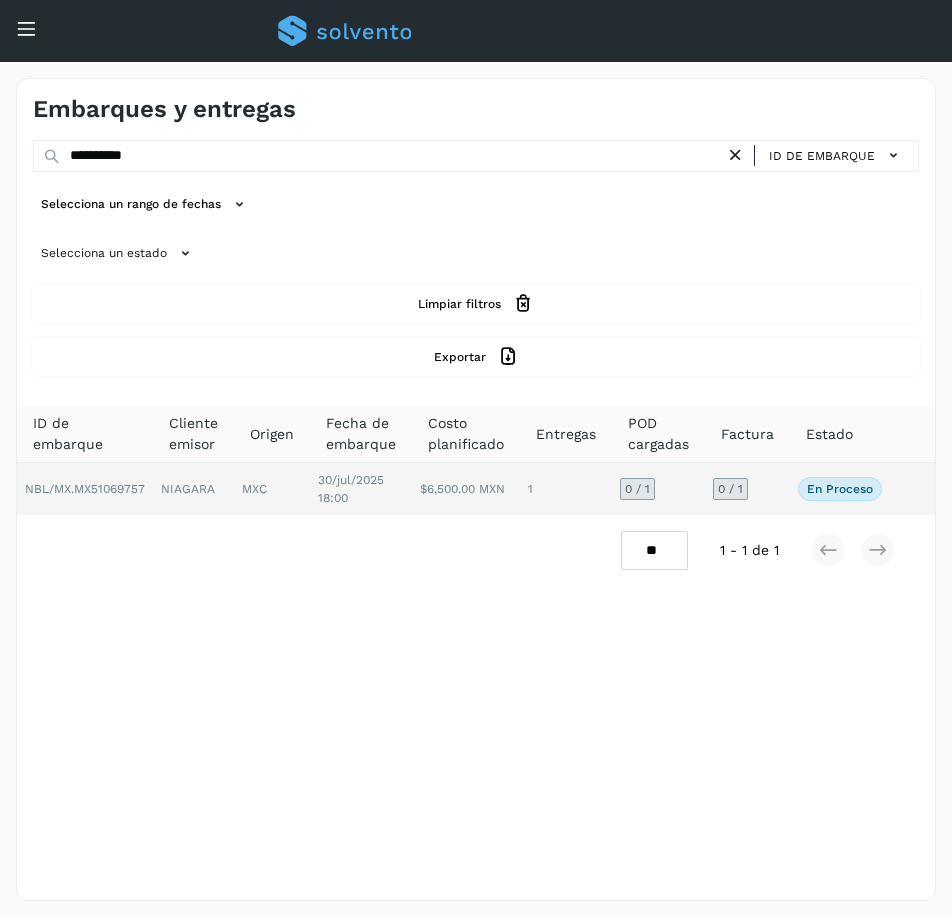 click on "0 / 1" 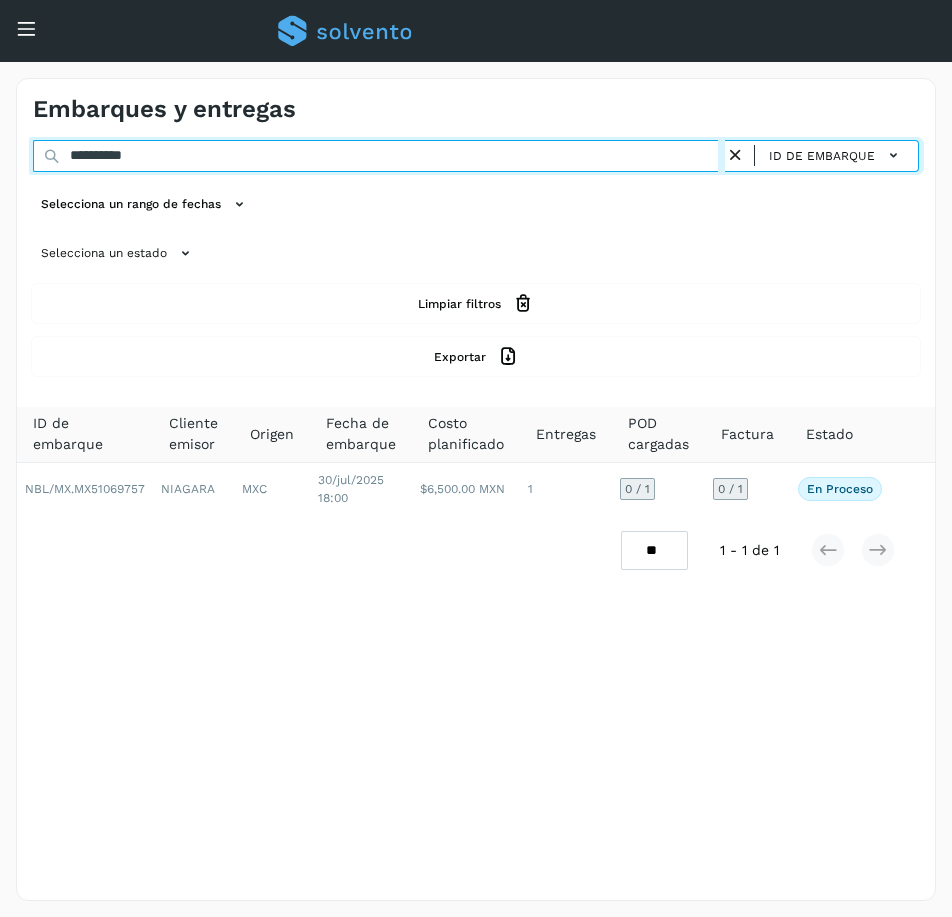 drag, startPoint x: 177, startPoint y: 151, endPoint x: -136, endPoint y: 189, distance: 315.29828 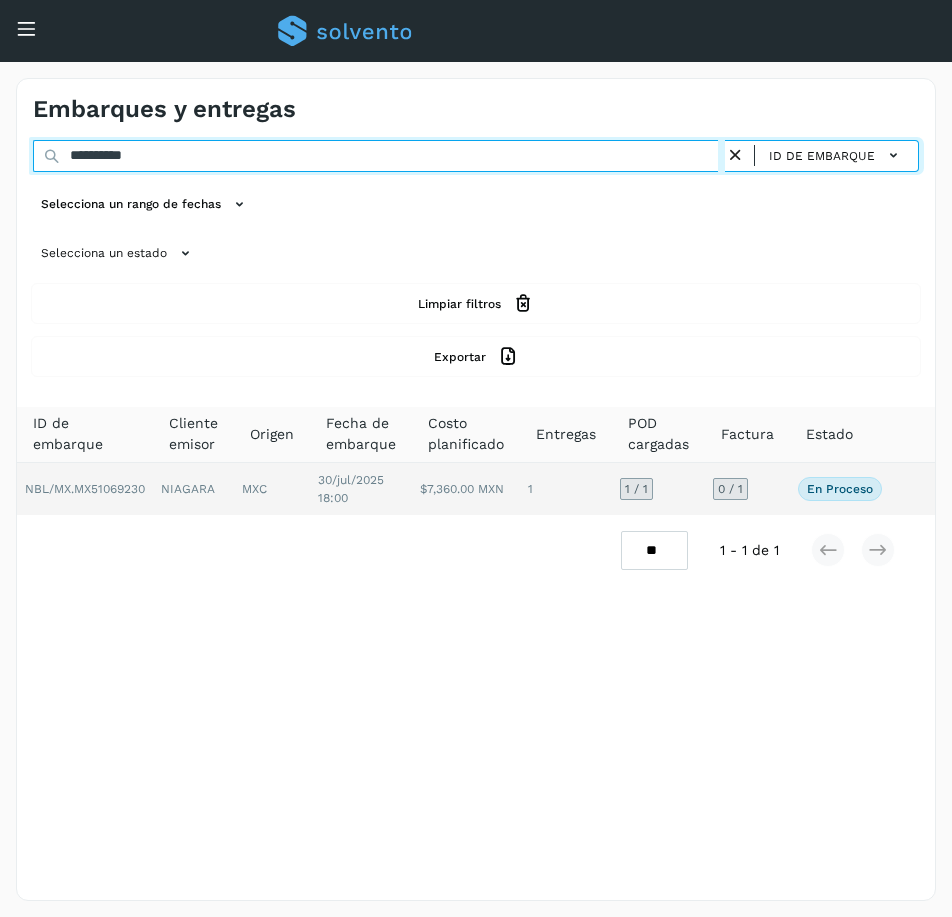 type on "**********" 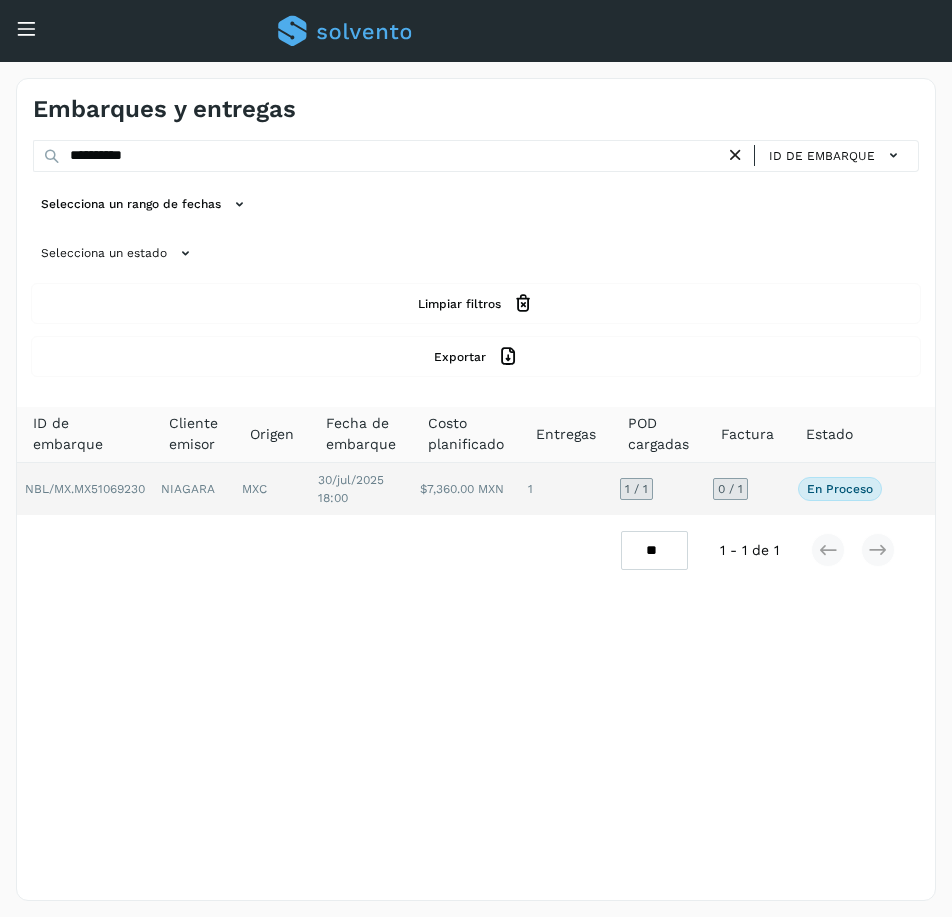click on "0 / 1" 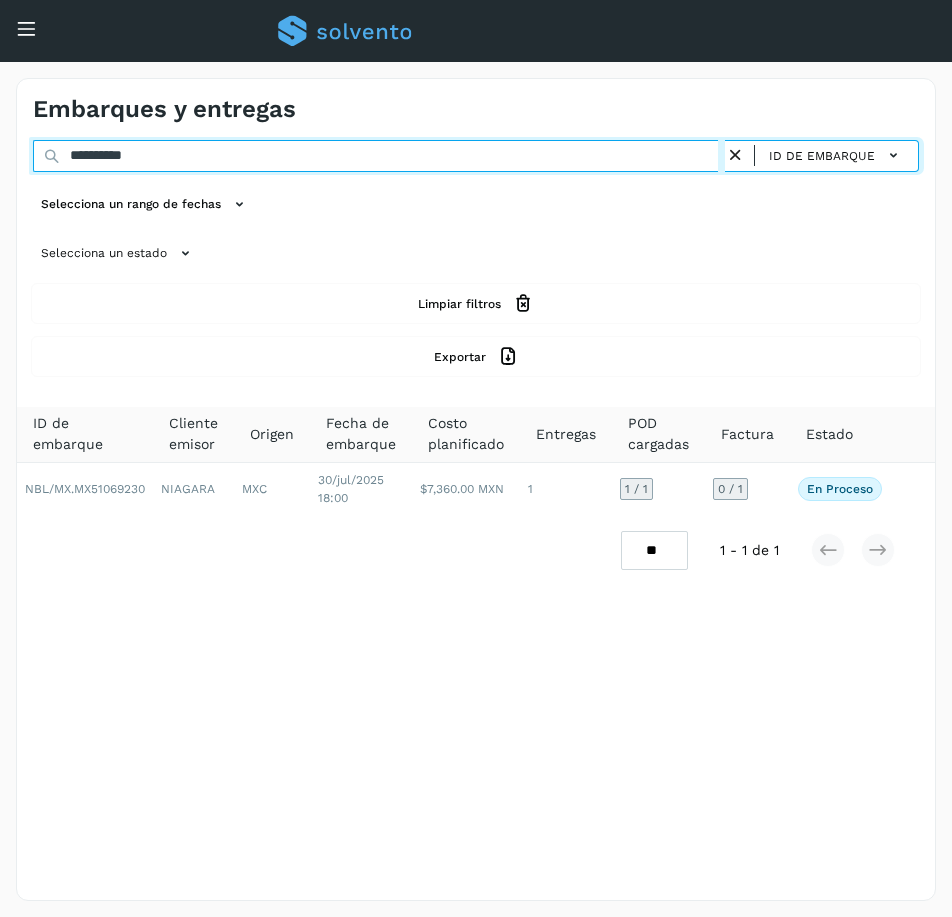 drag, startPoint x: 188, startPoint y: 157, endPoint x: -206, endPoint y: 154, distance: 394.0114 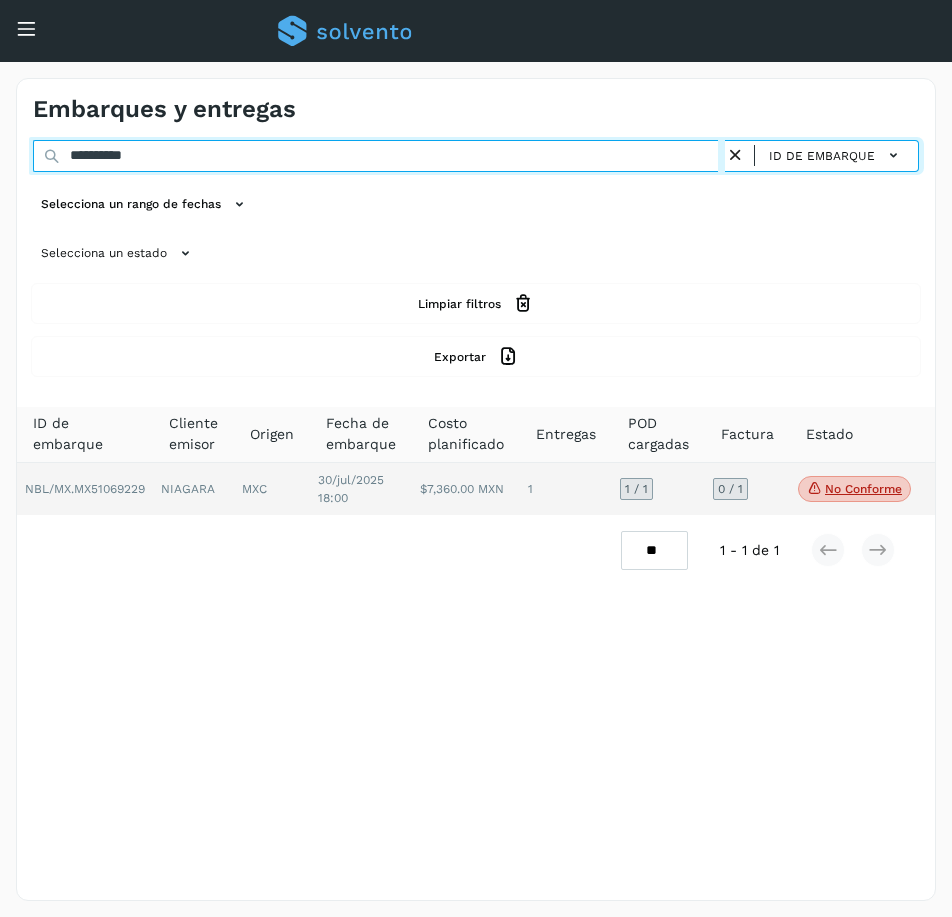 type on "**********" 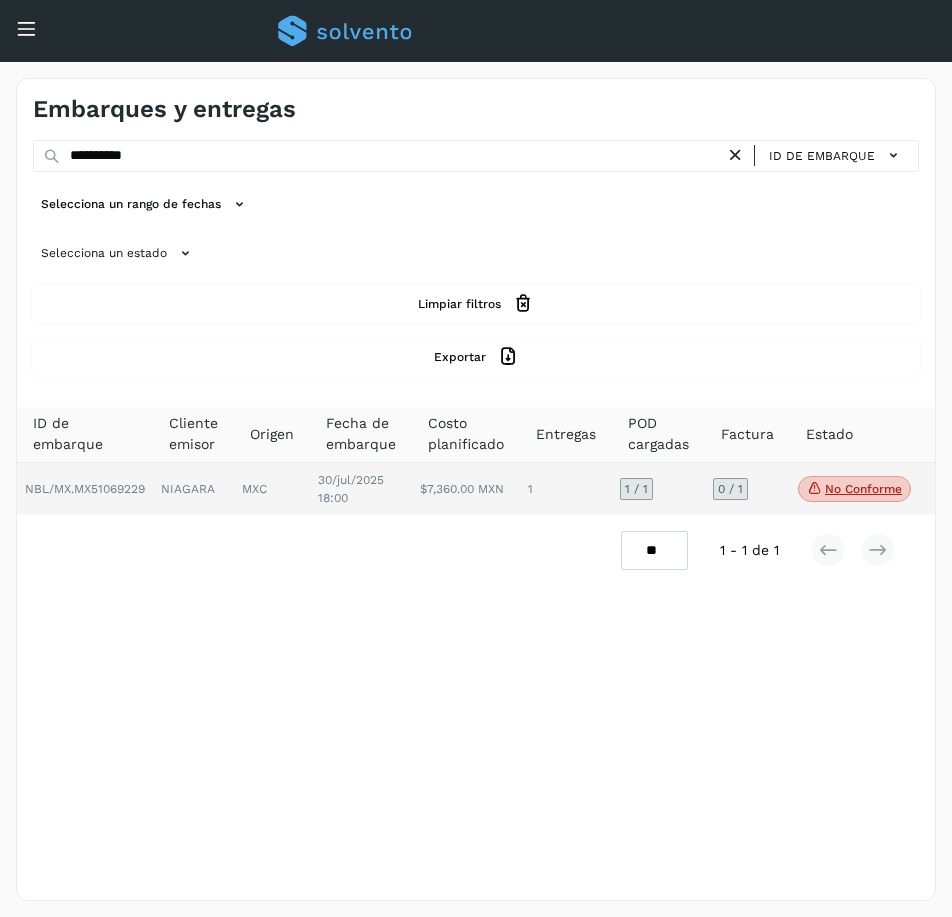 click on "0 / 1" 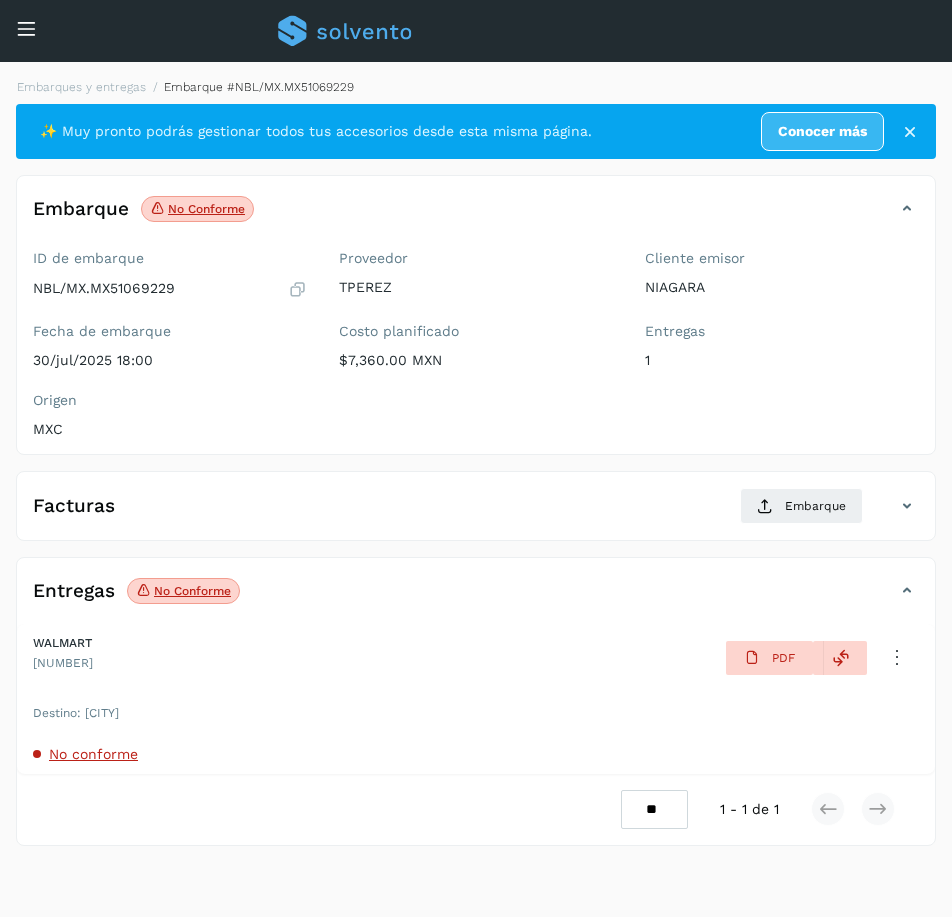 click on "No conforme" at bounding box center [93, 754] 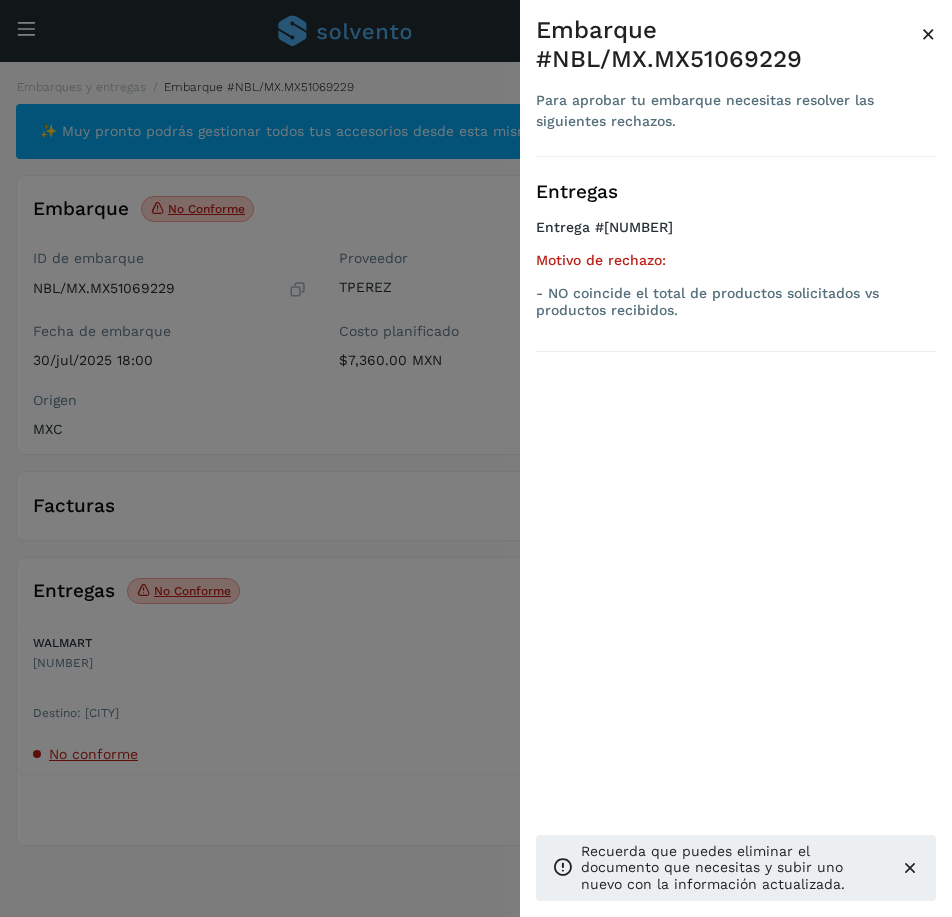 click at bounding box center (476, 458) 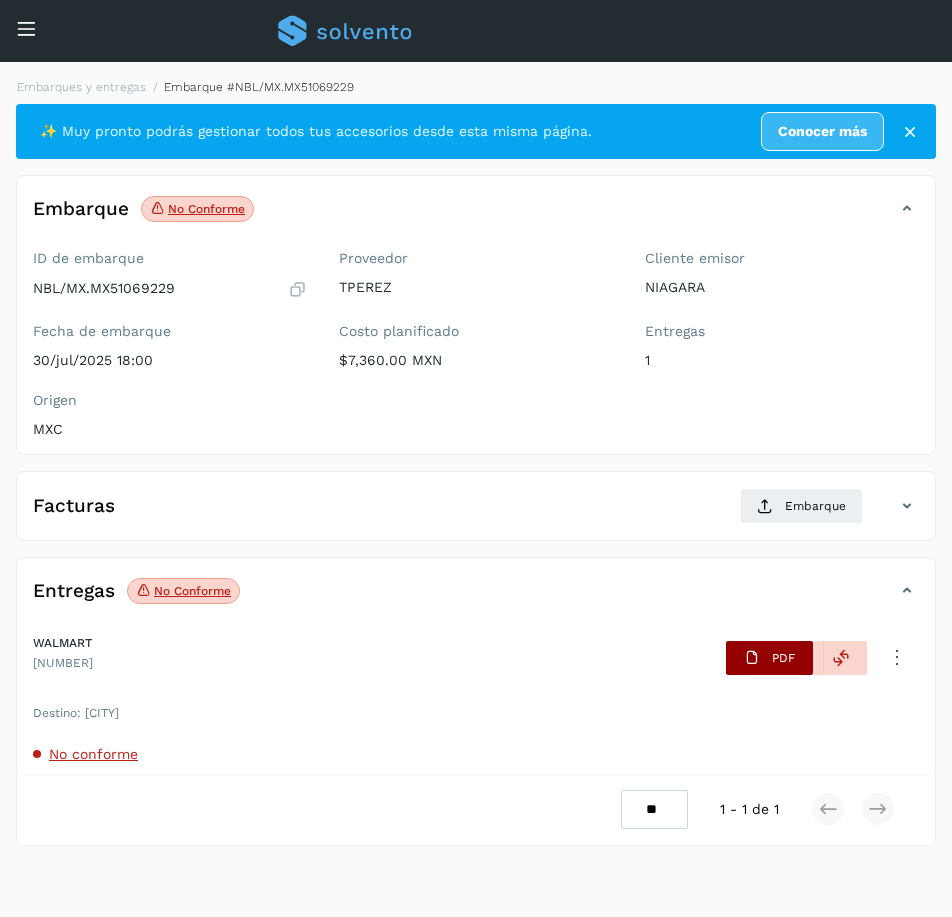 click on "PDF" at bounding box center (769, 658) 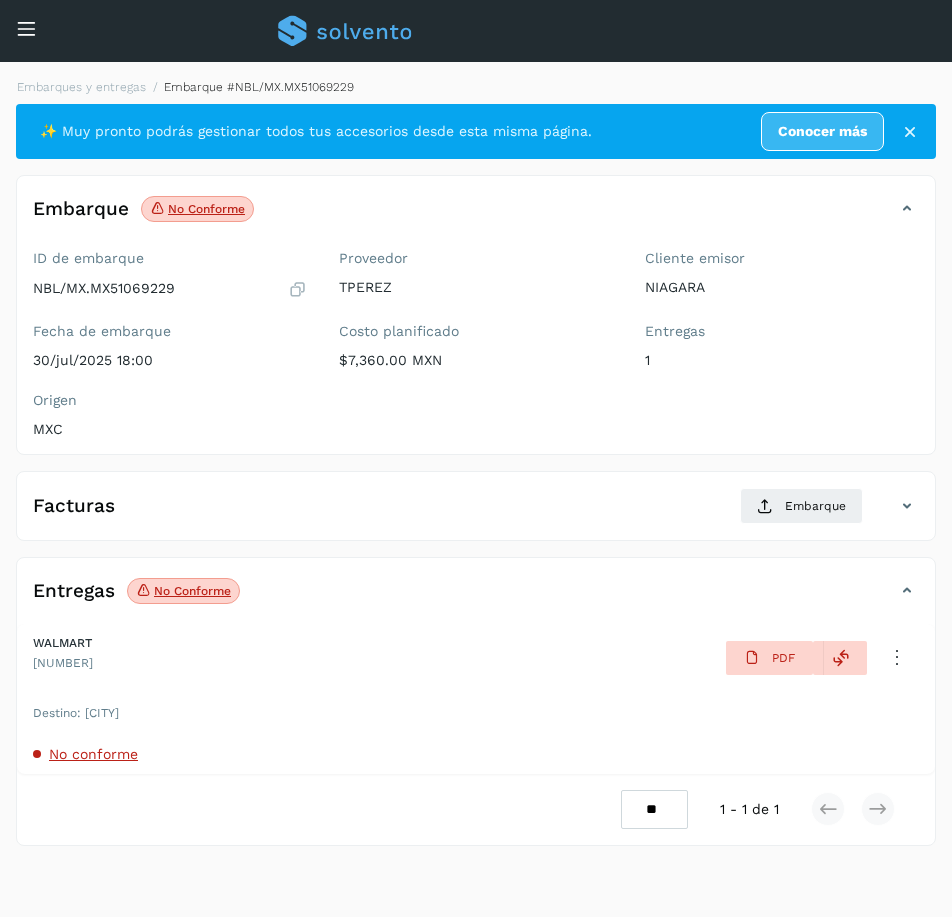 click on "No conforme" at bounding box center (93, 754) 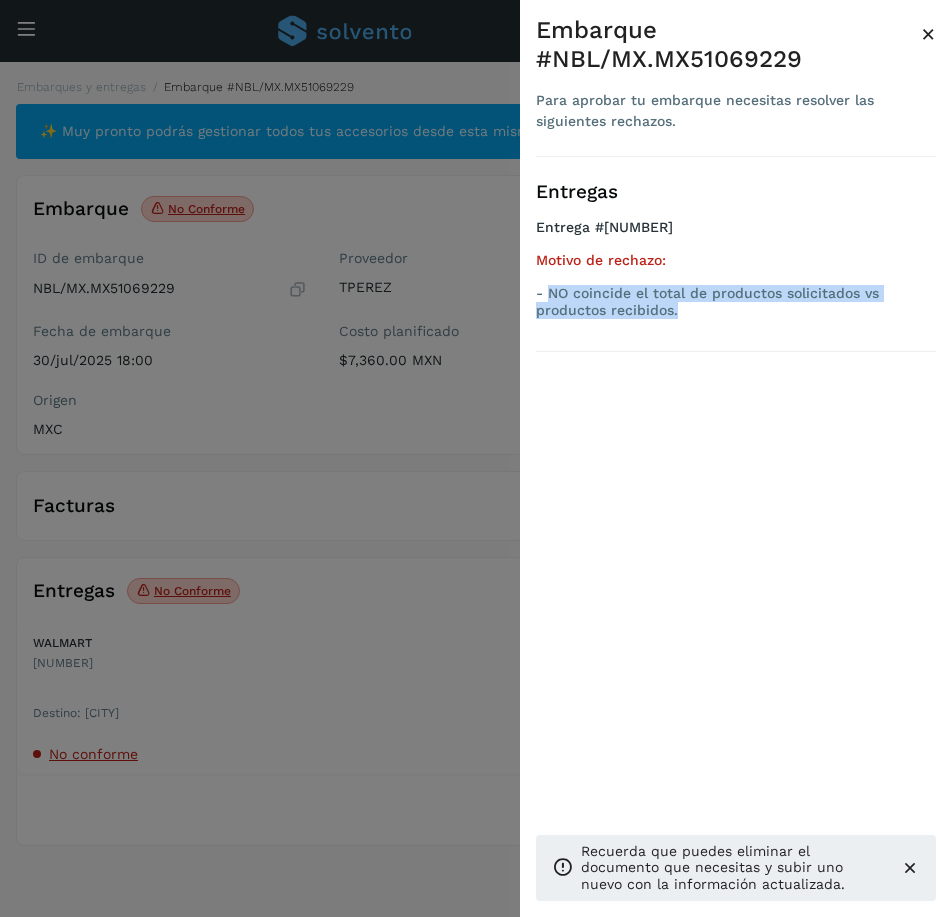 drag, startPoint x: 546, startPoint y: 290, endPoint x: 700, endPoint y: 313, distance: 155.70805 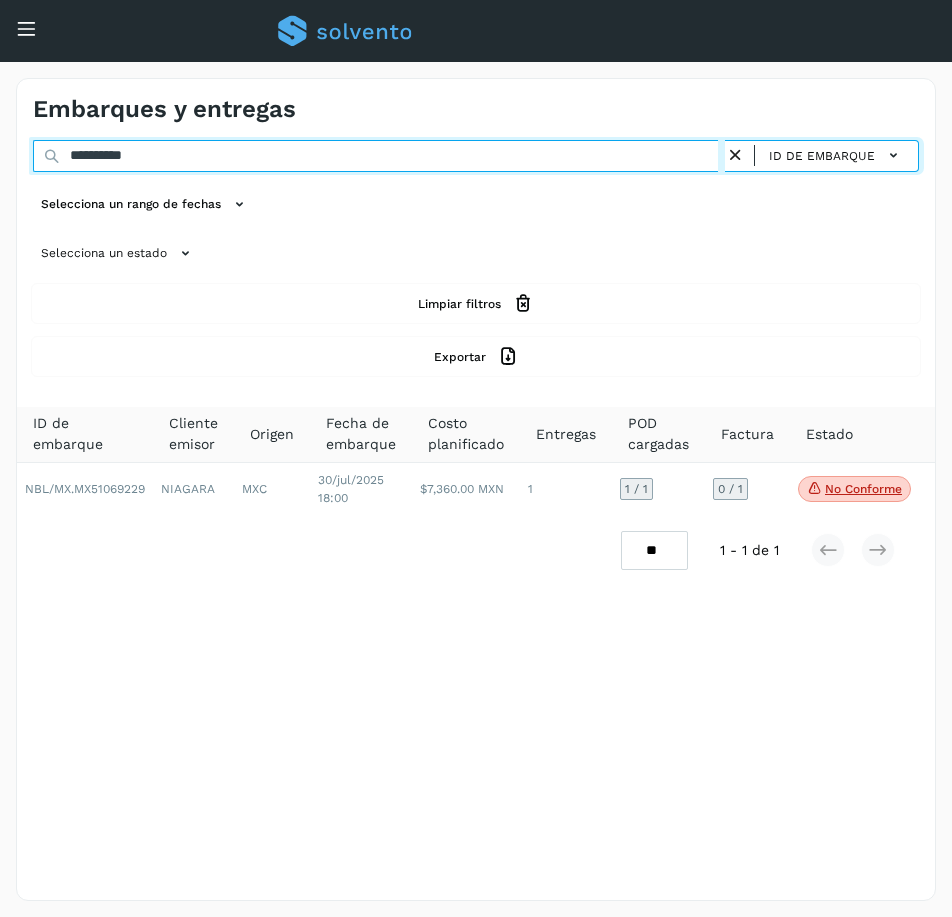 drag, startPoint x: 198, startPoint y: 160, endPoint x: -85, endPoint y: 182, distance: 283.85382 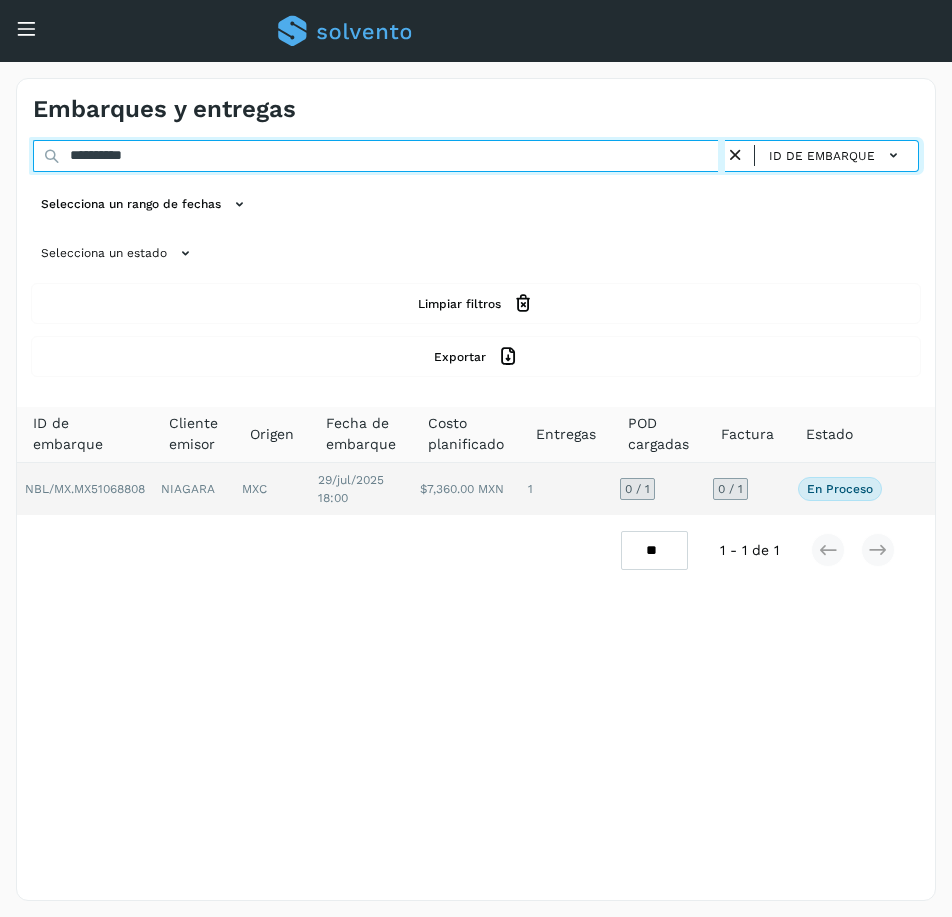 type on "**********" 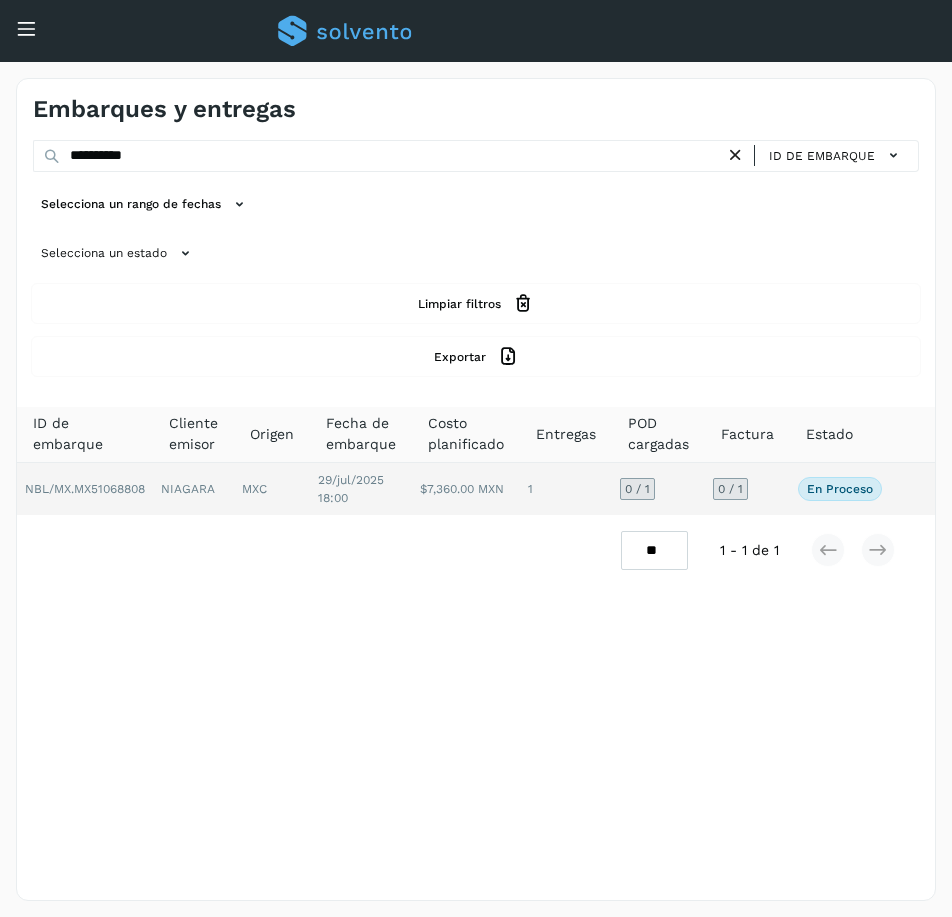 click on "0 / 1" 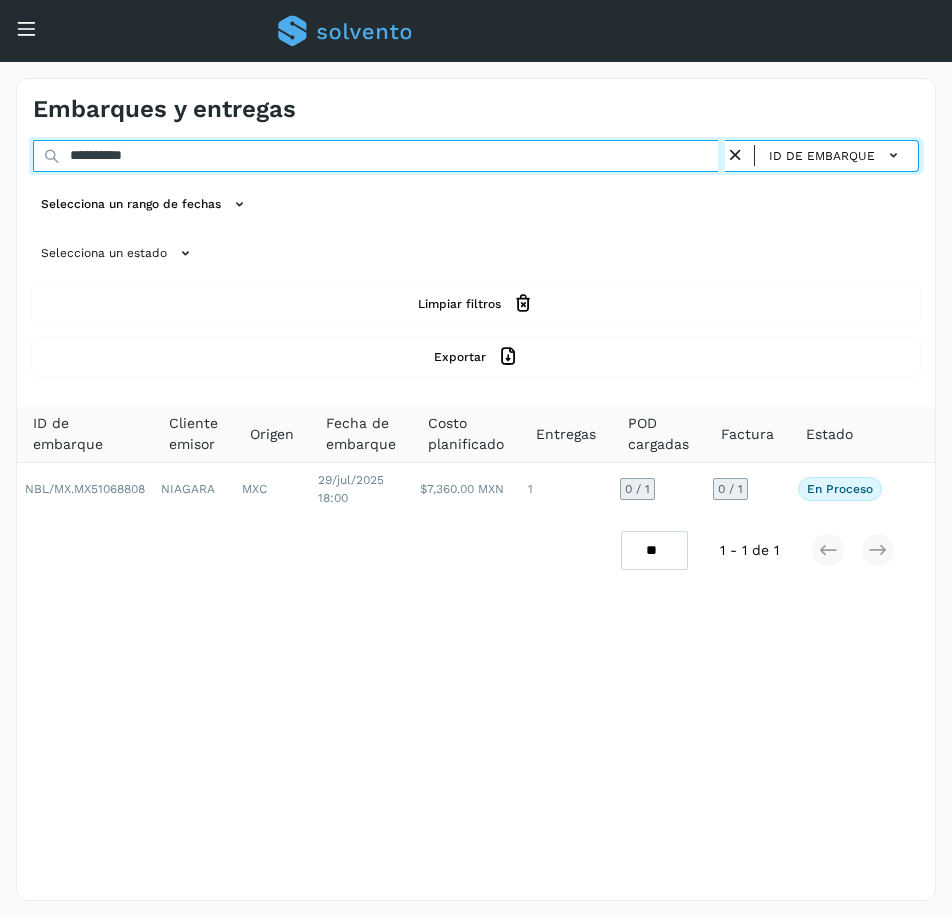 drag, startPoint x: 177, startPoint y: 163, endPoint x: -130, endPoint y: 171, distance: 307.10422 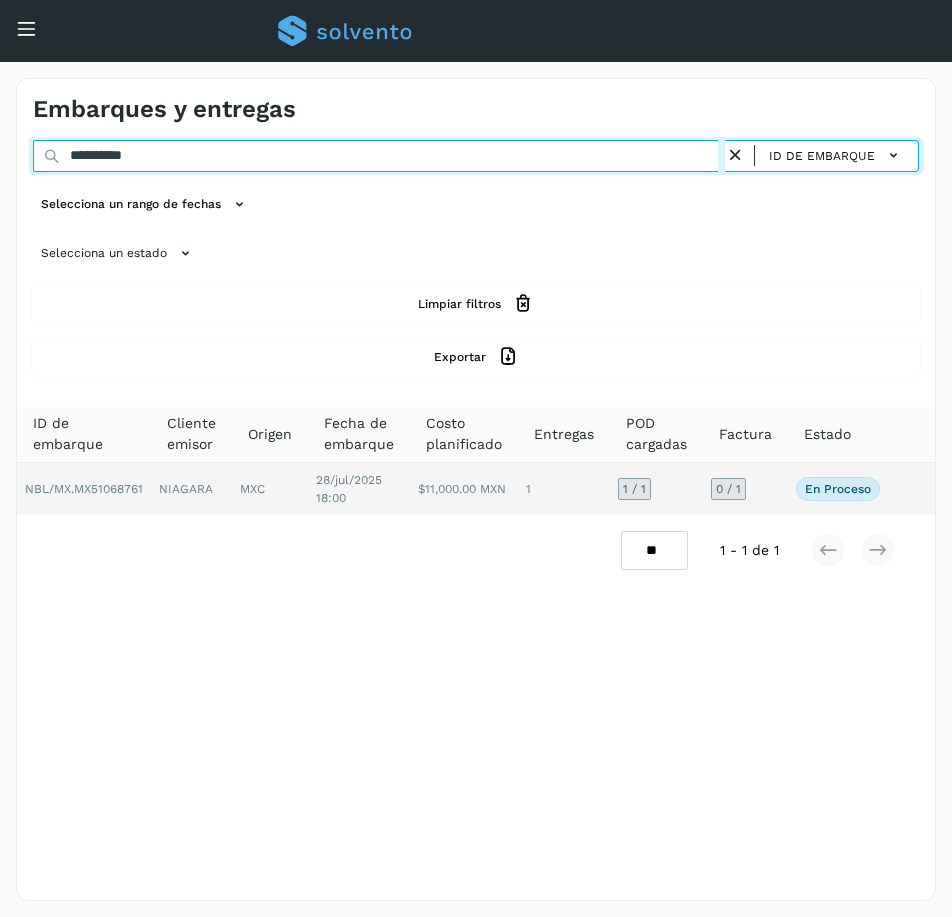 type on "**********" 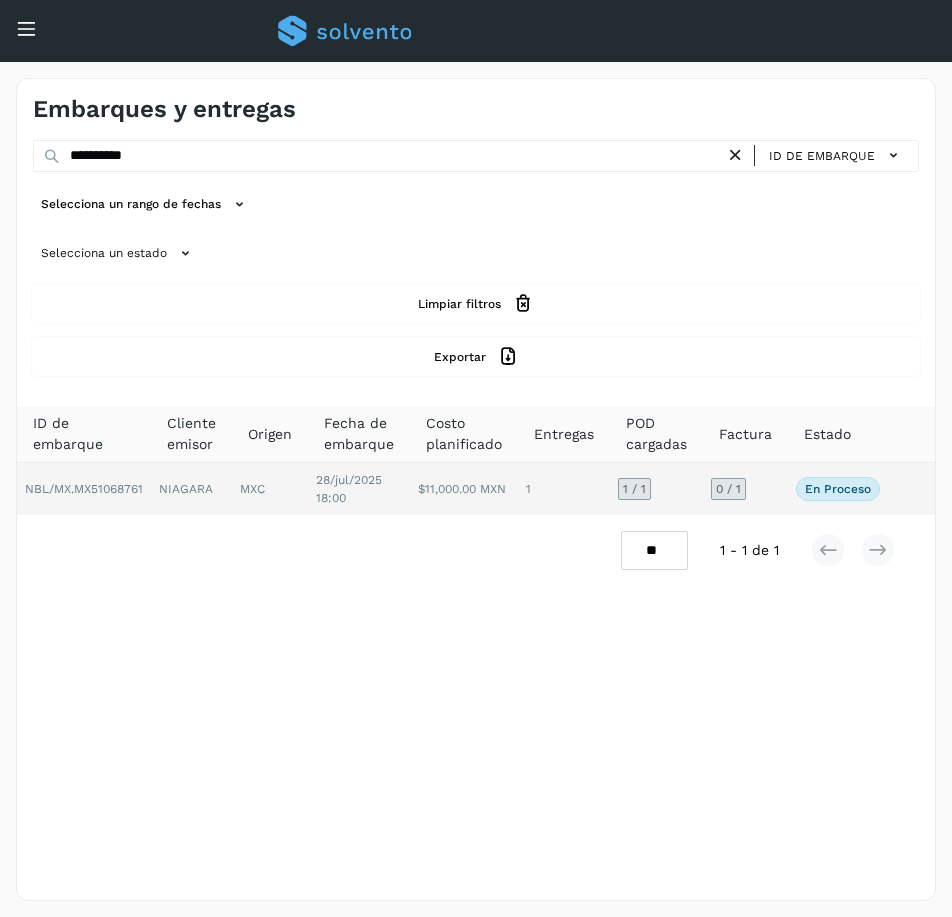 click on "0 / 1" 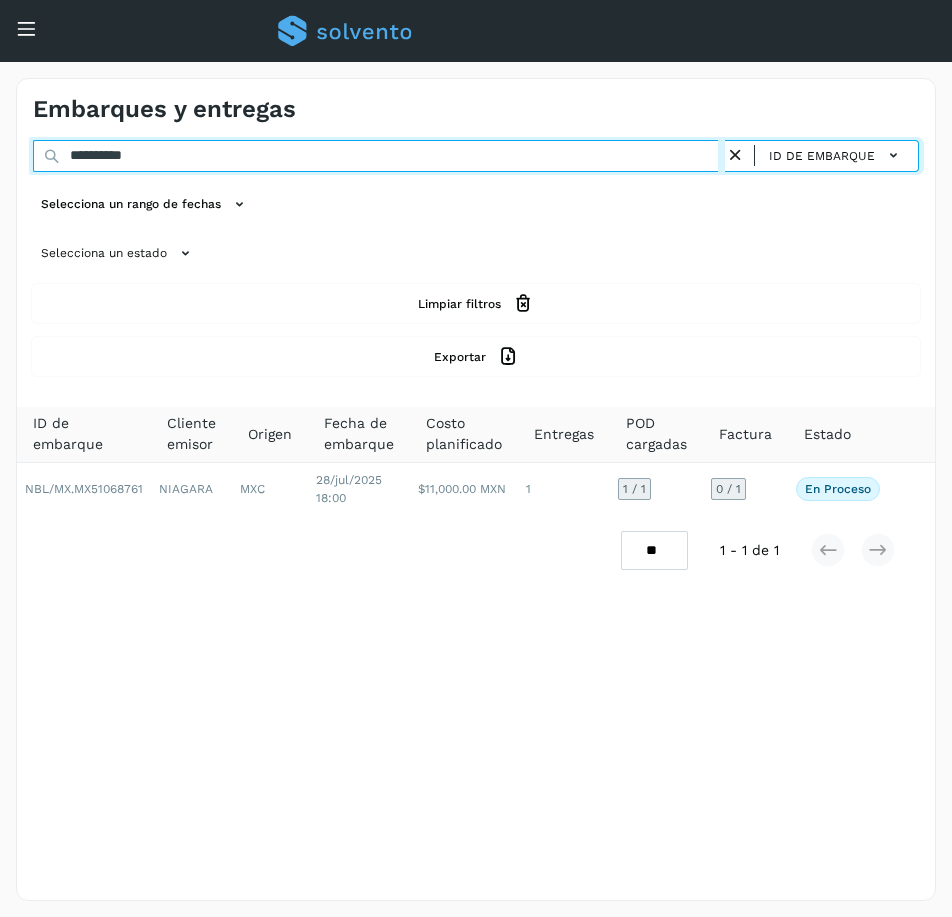 drag, startPoint x: 154, startPoint y: 157, endPoint x: 8, endPoint y: 157, distance: 146 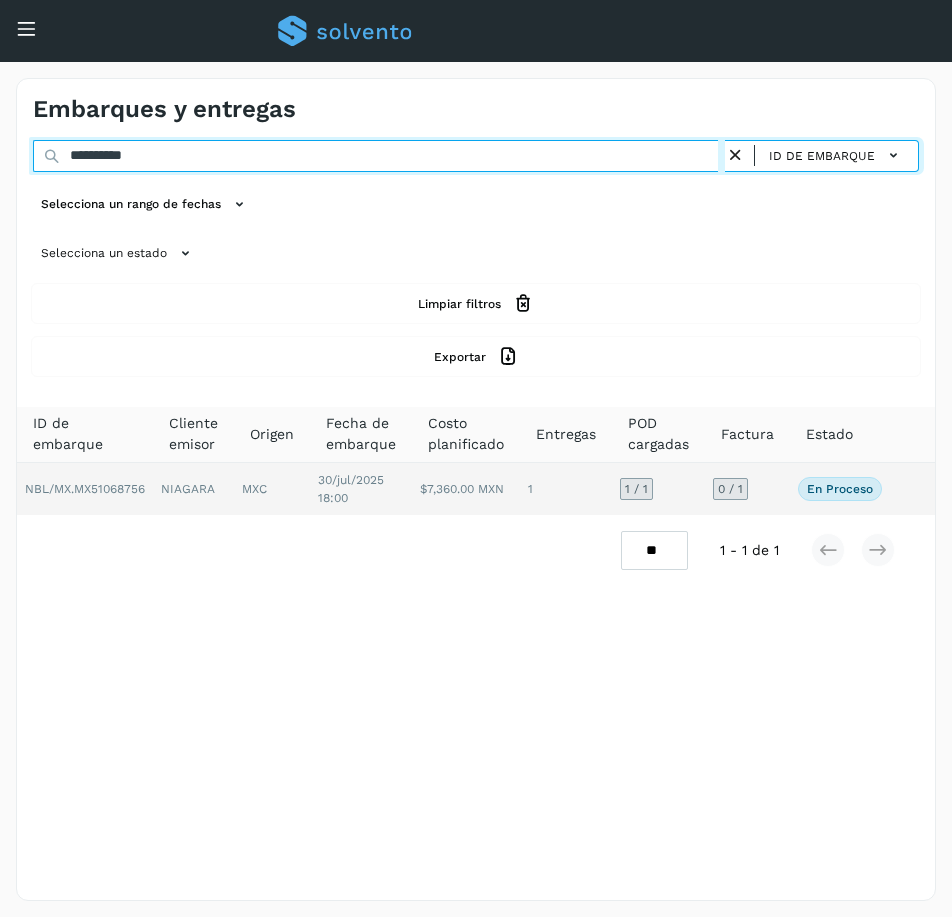 type on "**********" 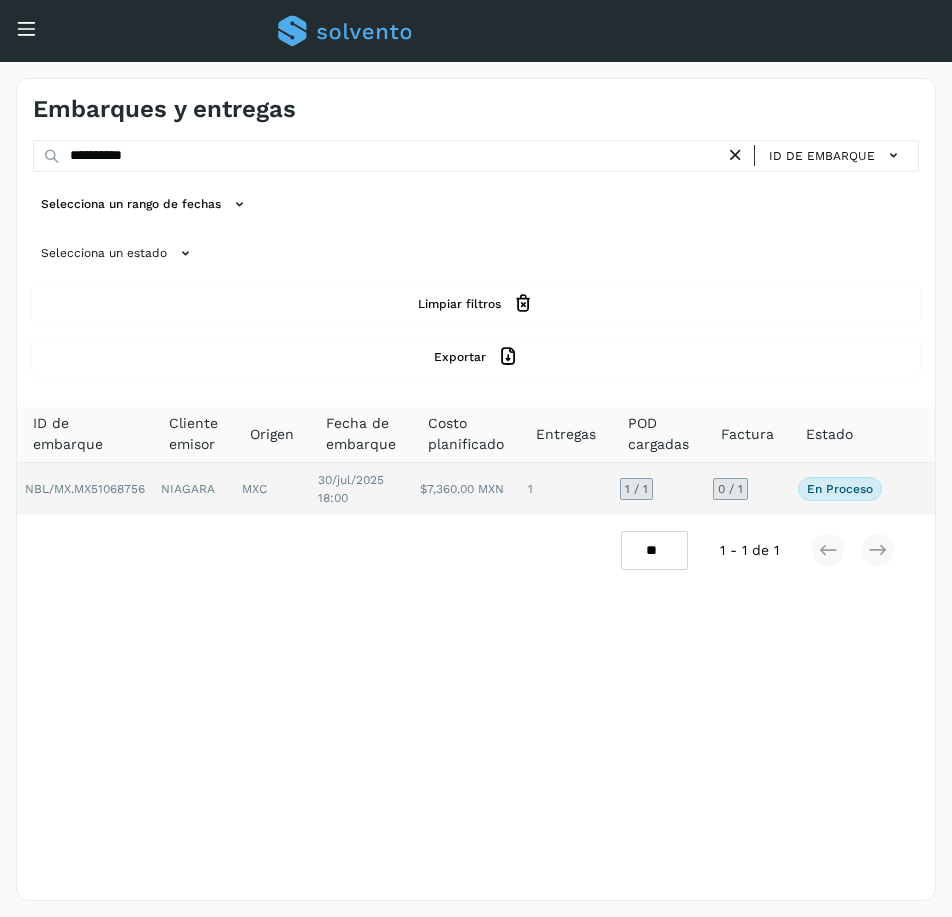 click on "0 / 1" 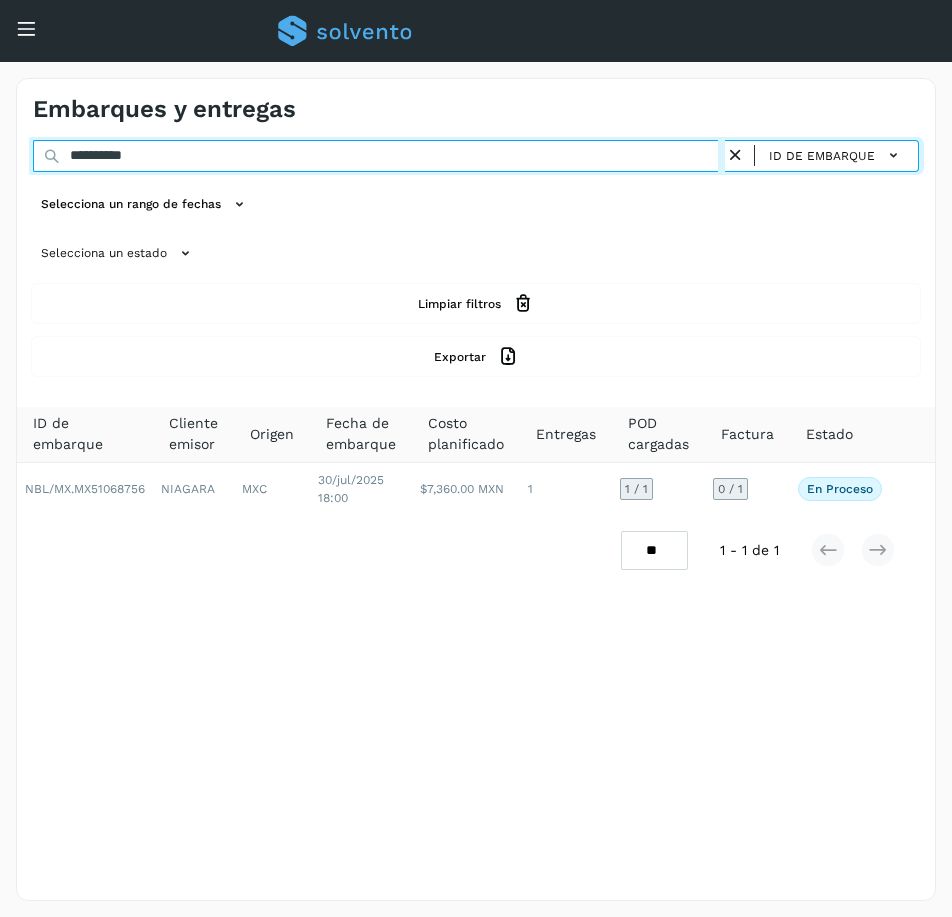 drag, startPoint x: 221, startPoint y: 165, endPoint x: 20, endPoint y: 172, distance: 201.12186 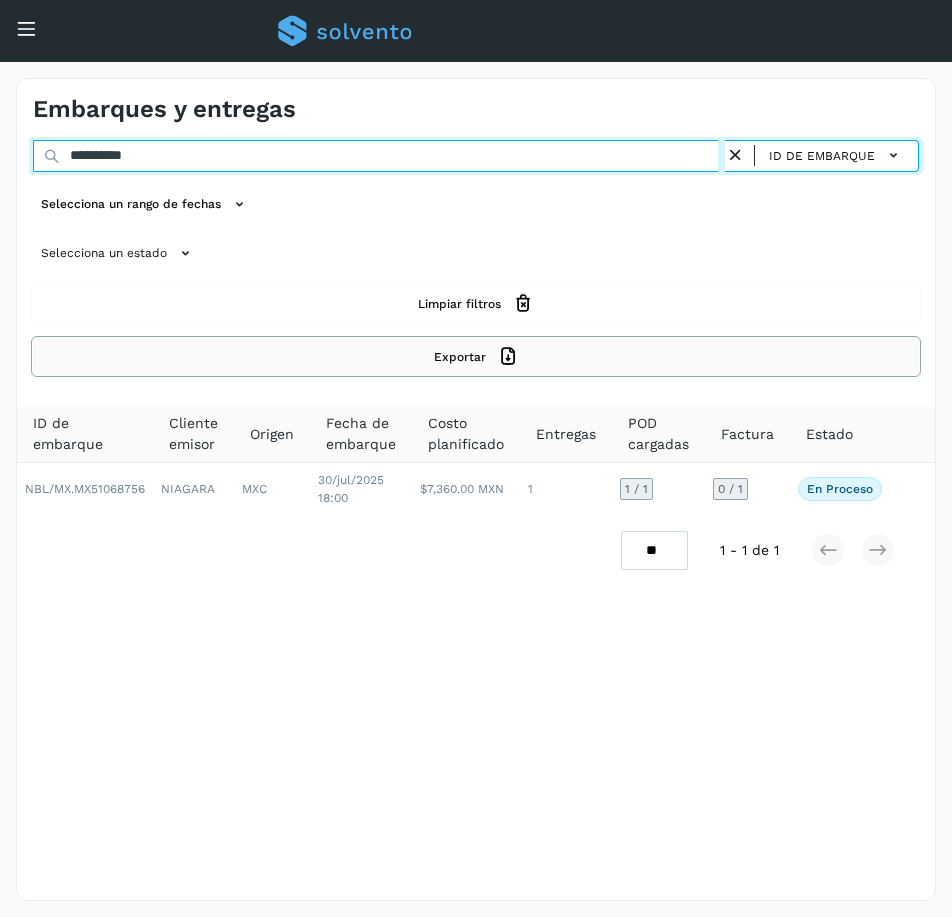 paste 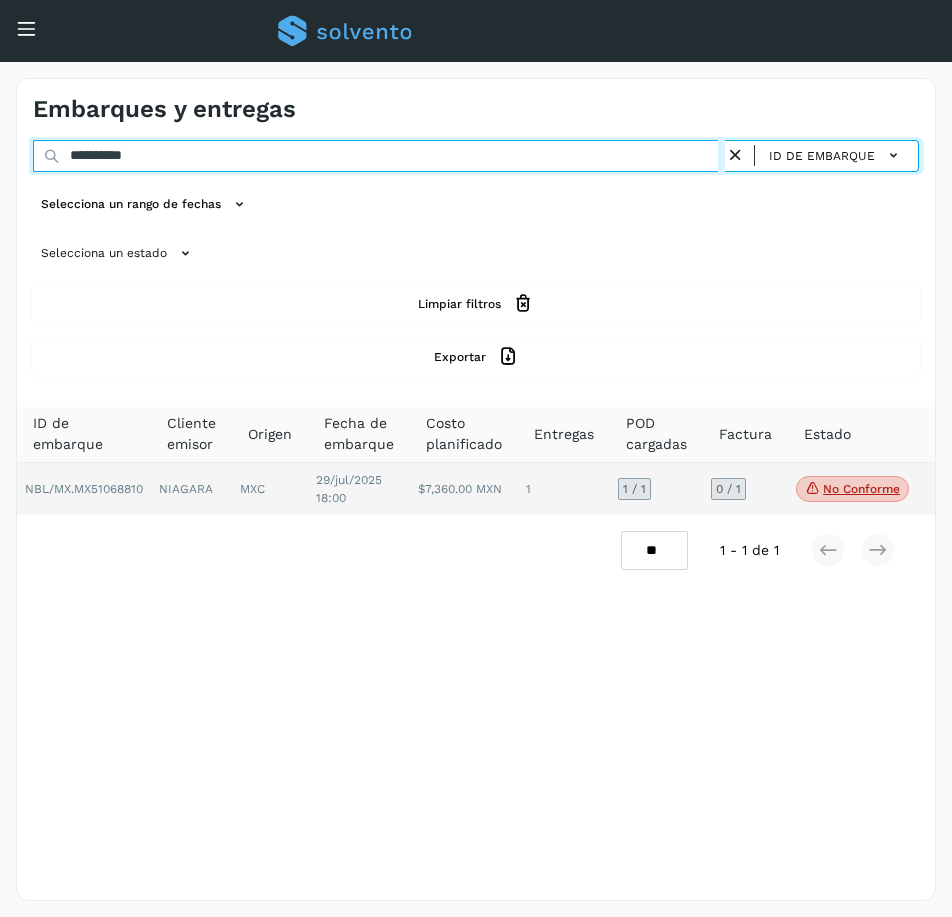 type on "**********" 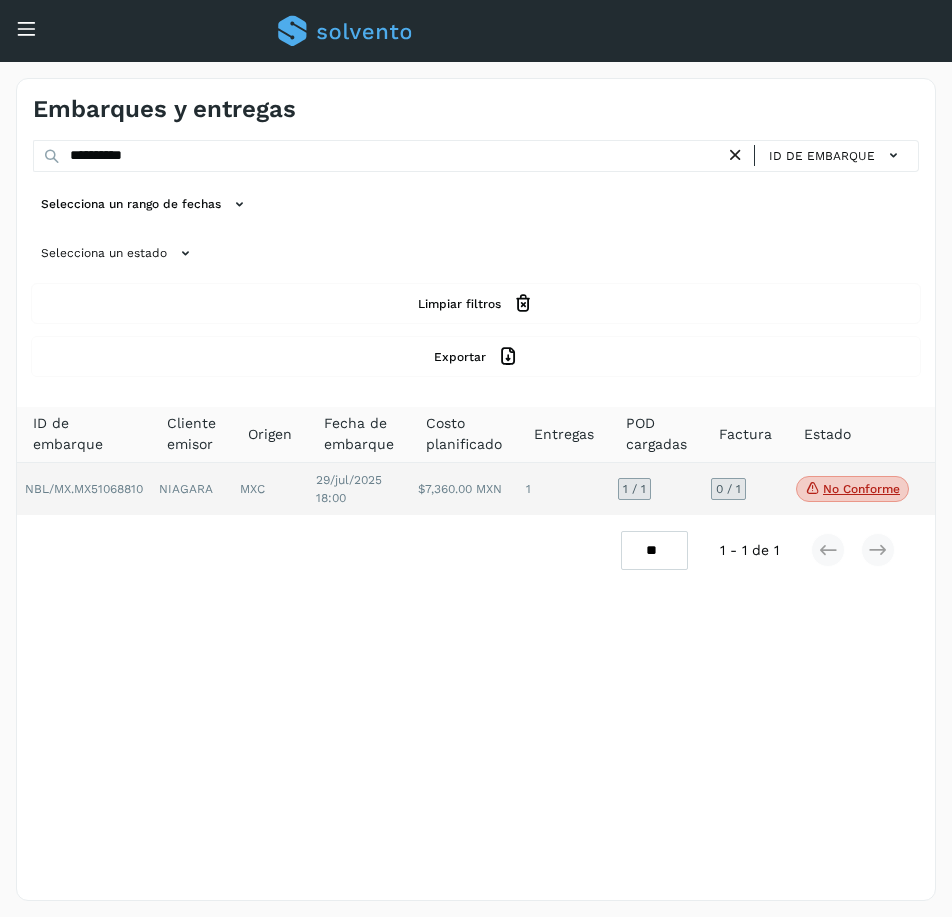 click on "0 / 1" 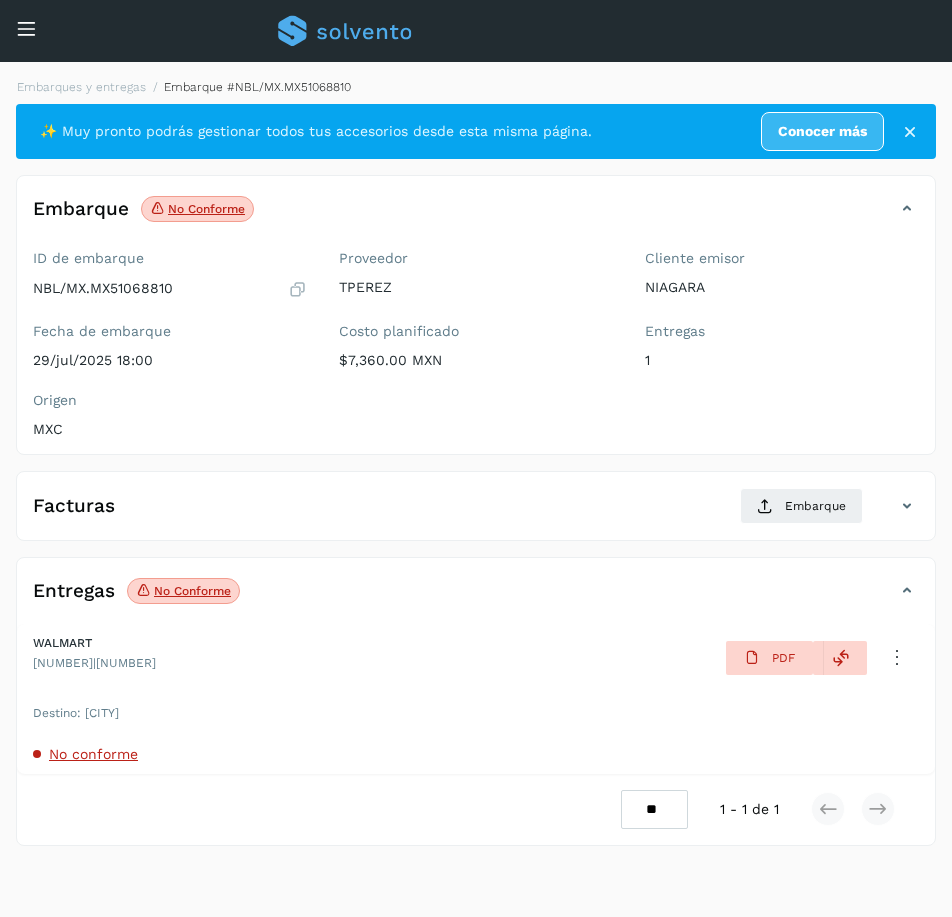 click on "No conforme" at bounding box center (476, 754) 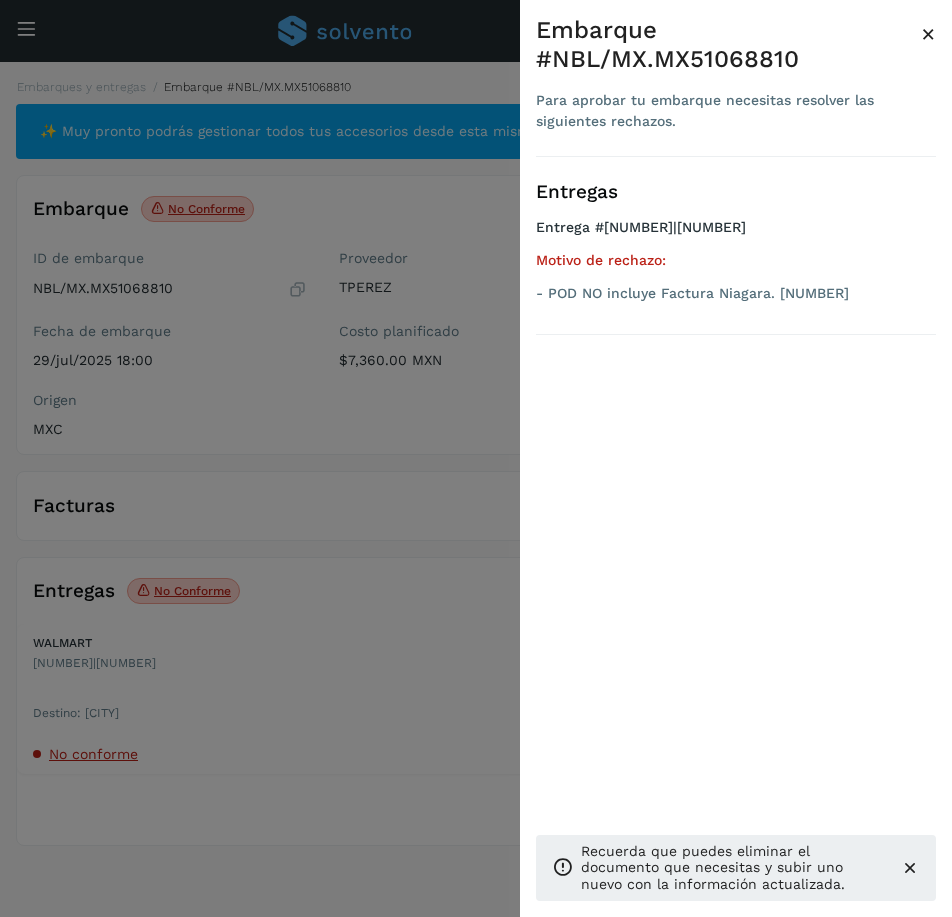 drag, startPoint x: 551, startPoint y: 298, endPoint x: 854, endPoint y: 315, distance: 303.47653 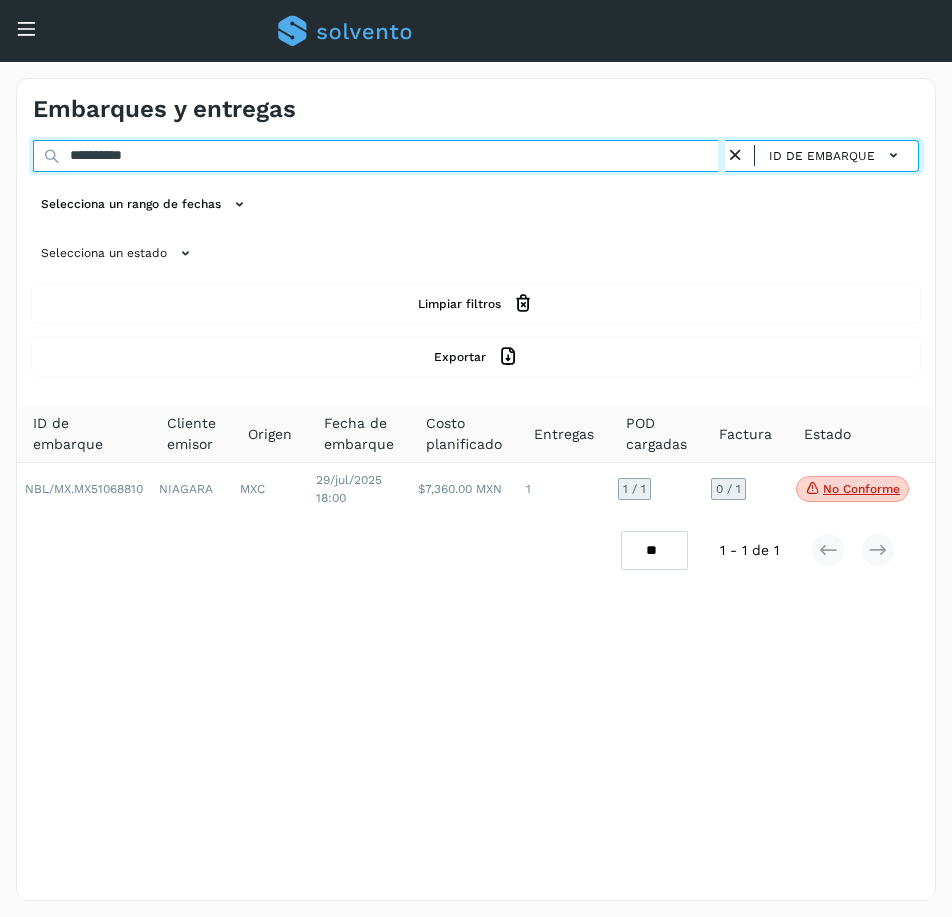 drag, startPoint x: 182, startPoint y: 156, endPoint x: -288, endPoint y: 213, distance: 473.44376 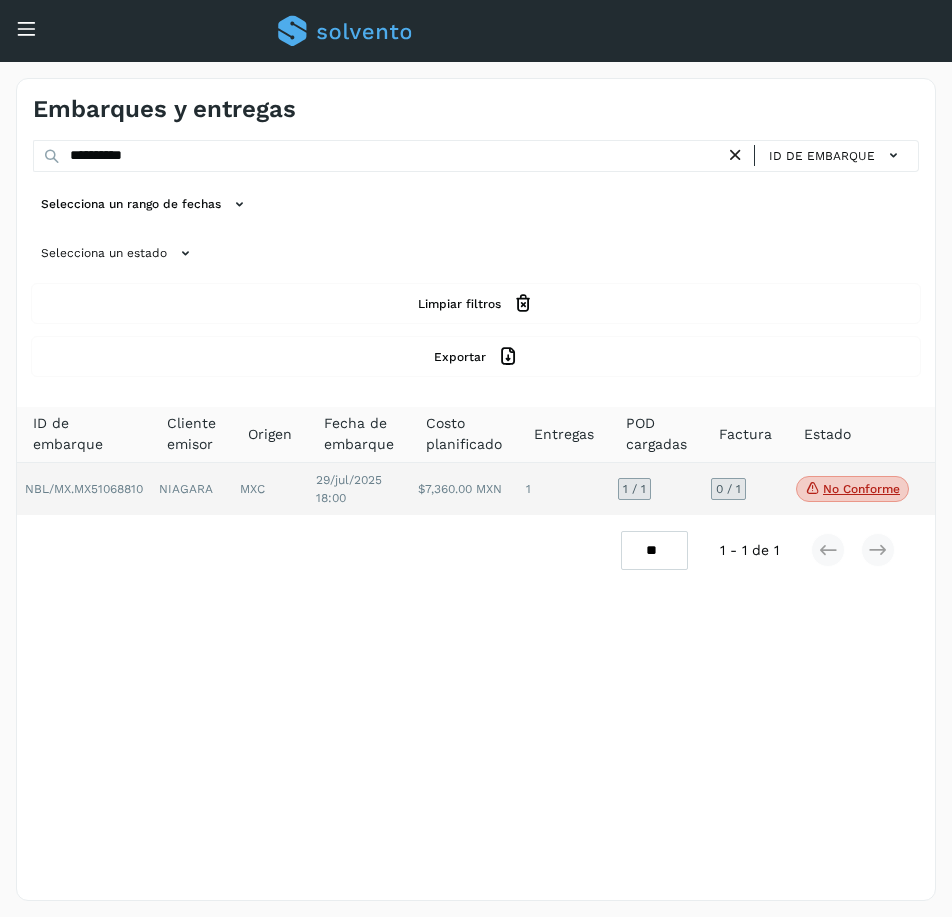 click on "0 / 1" 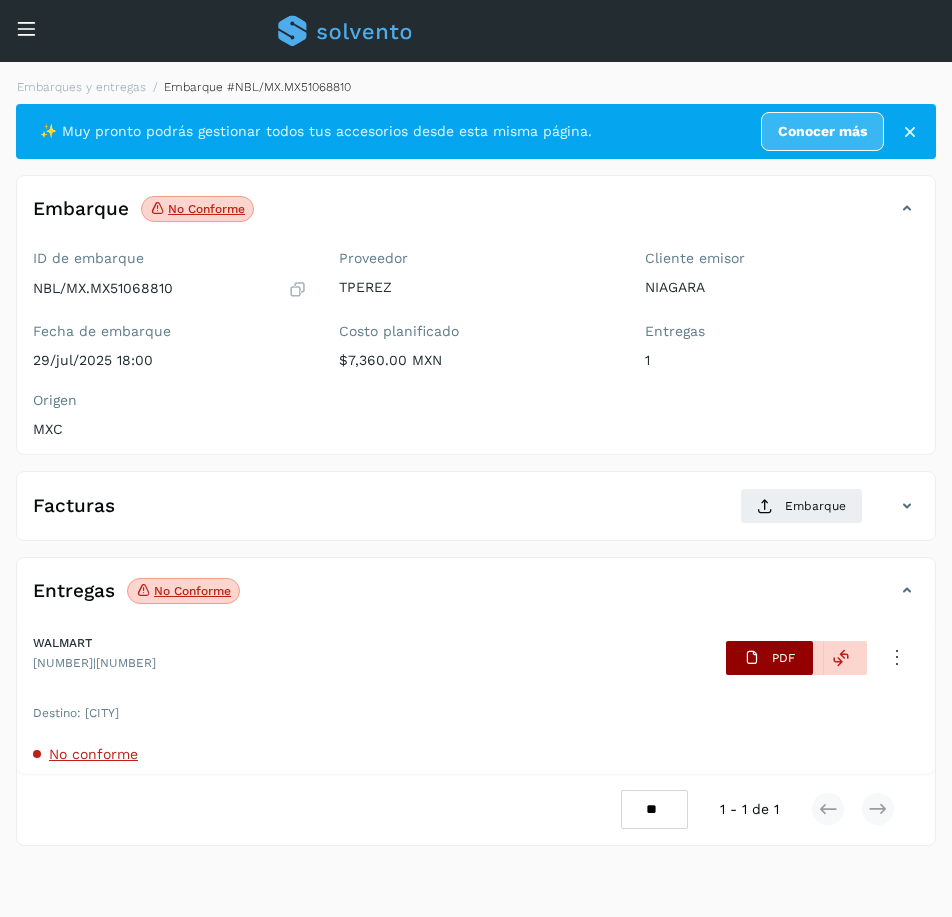 click on "PDF" at bounding box center (769, 658) 